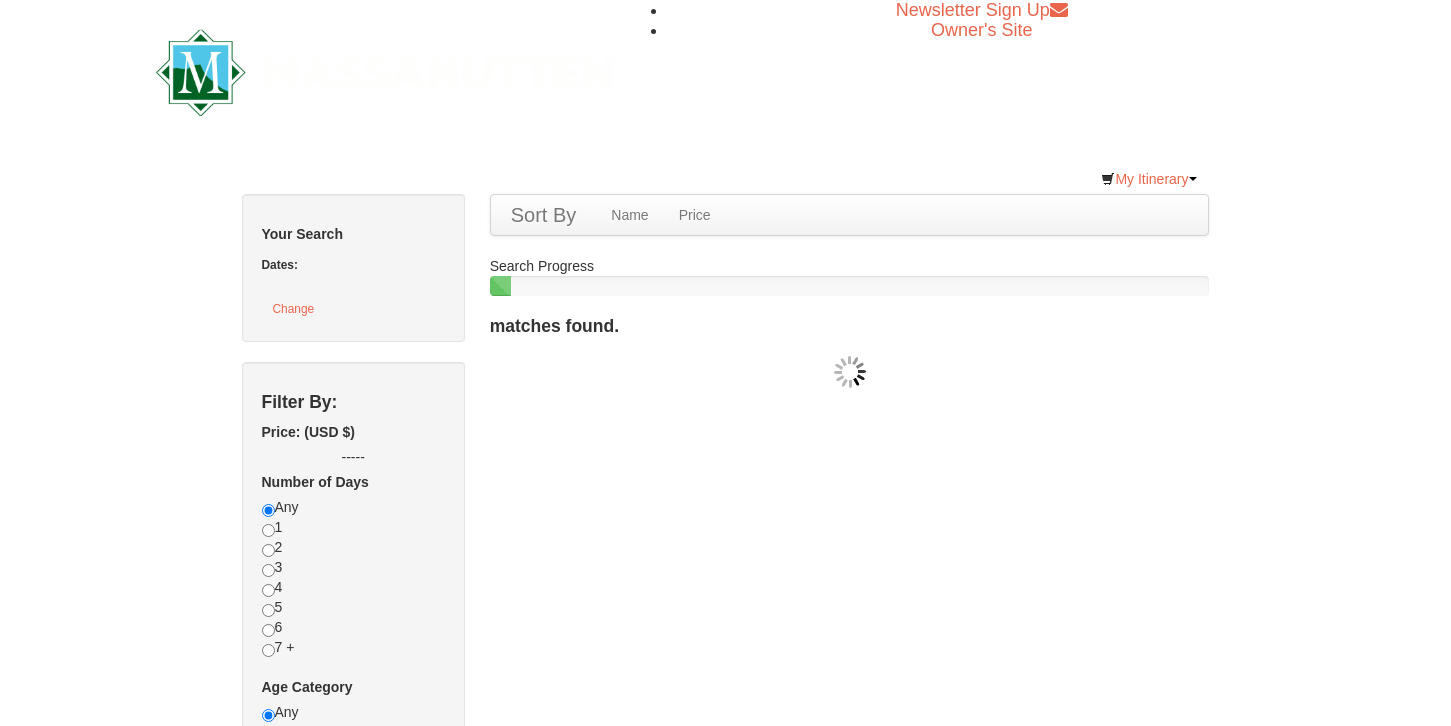 scroll, scrollTop: 0, scrollLeft: 0, axis: both 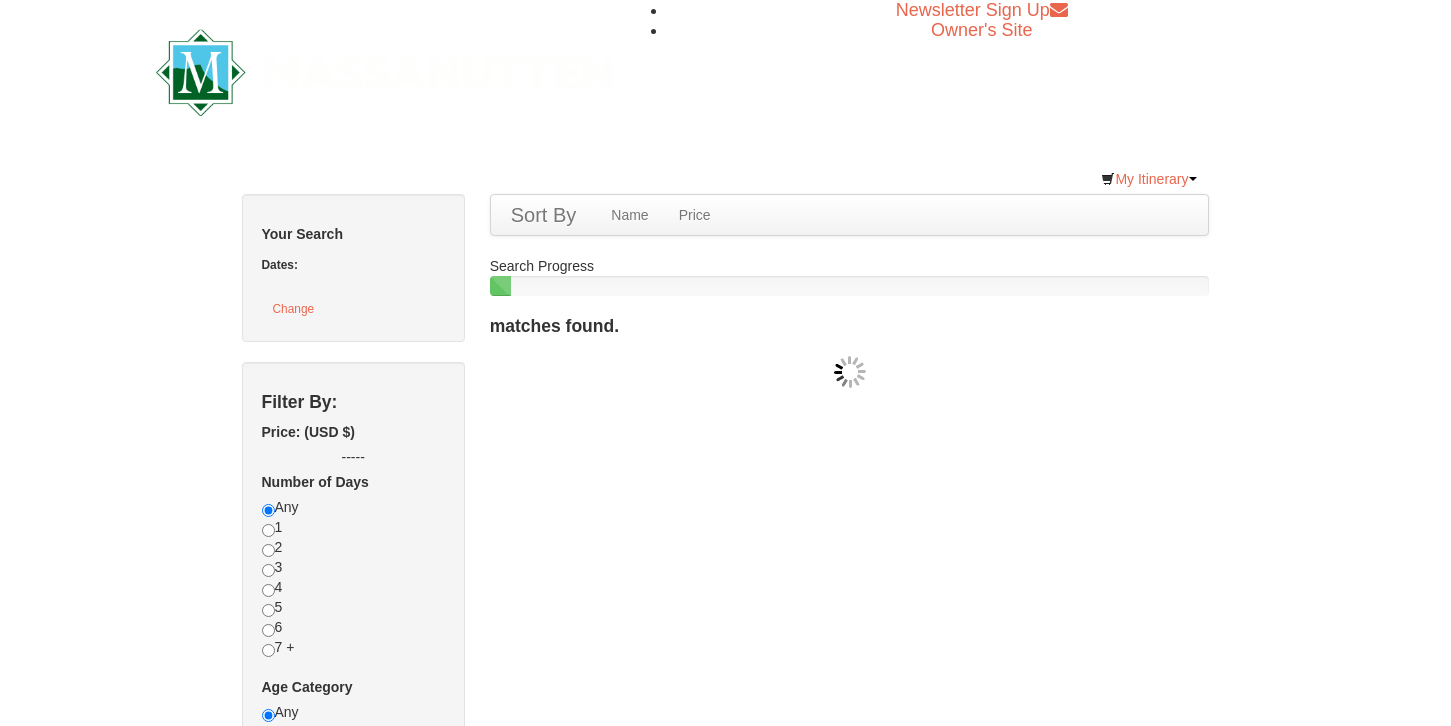 checkbox on "true" 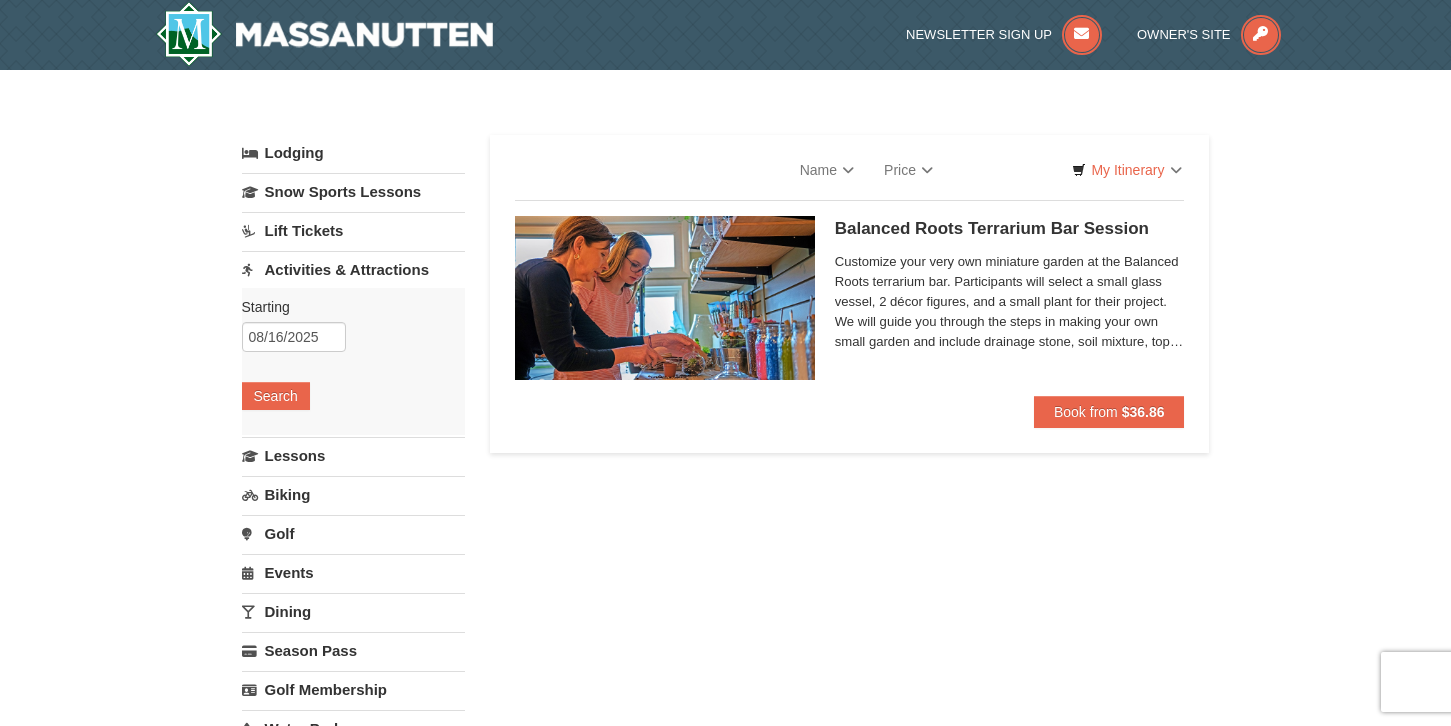 select on "8" 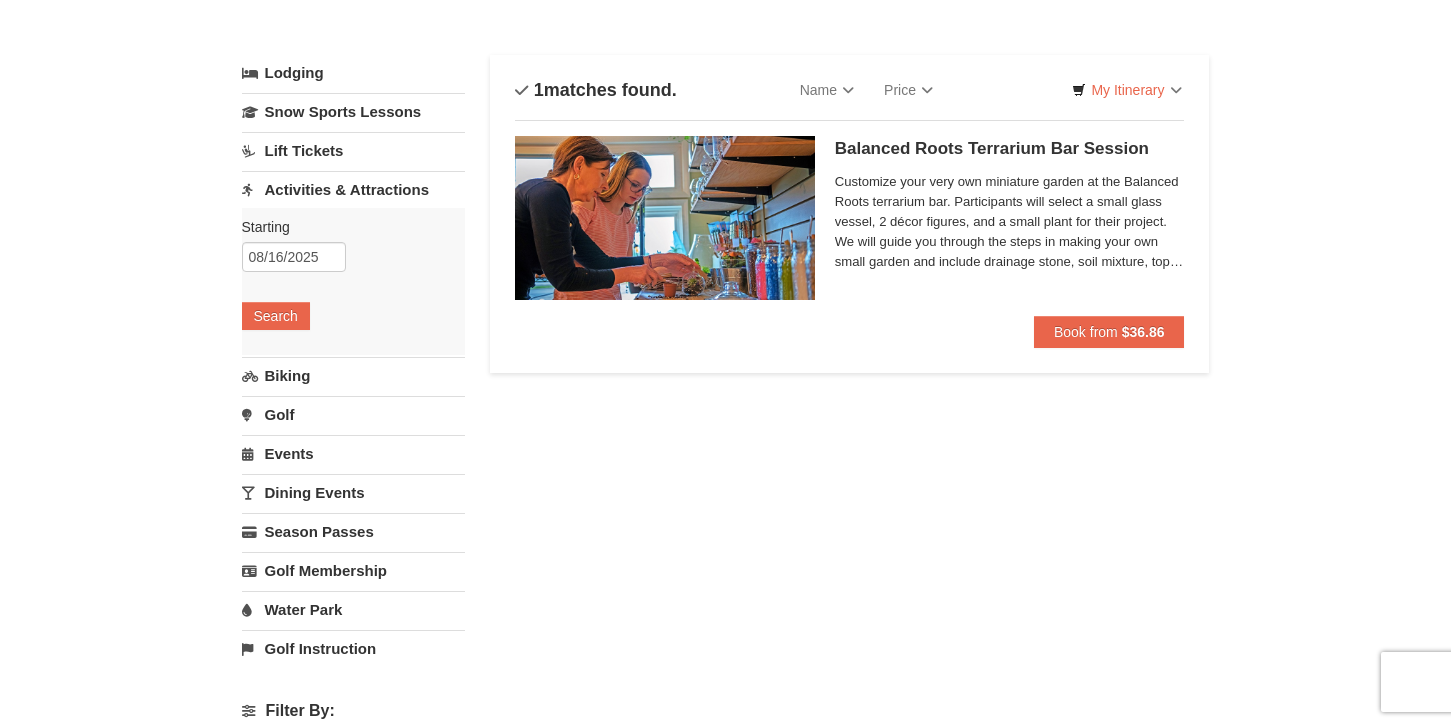 scroll, scrollTop: 120, scrollLeft: 0, axis: vertical 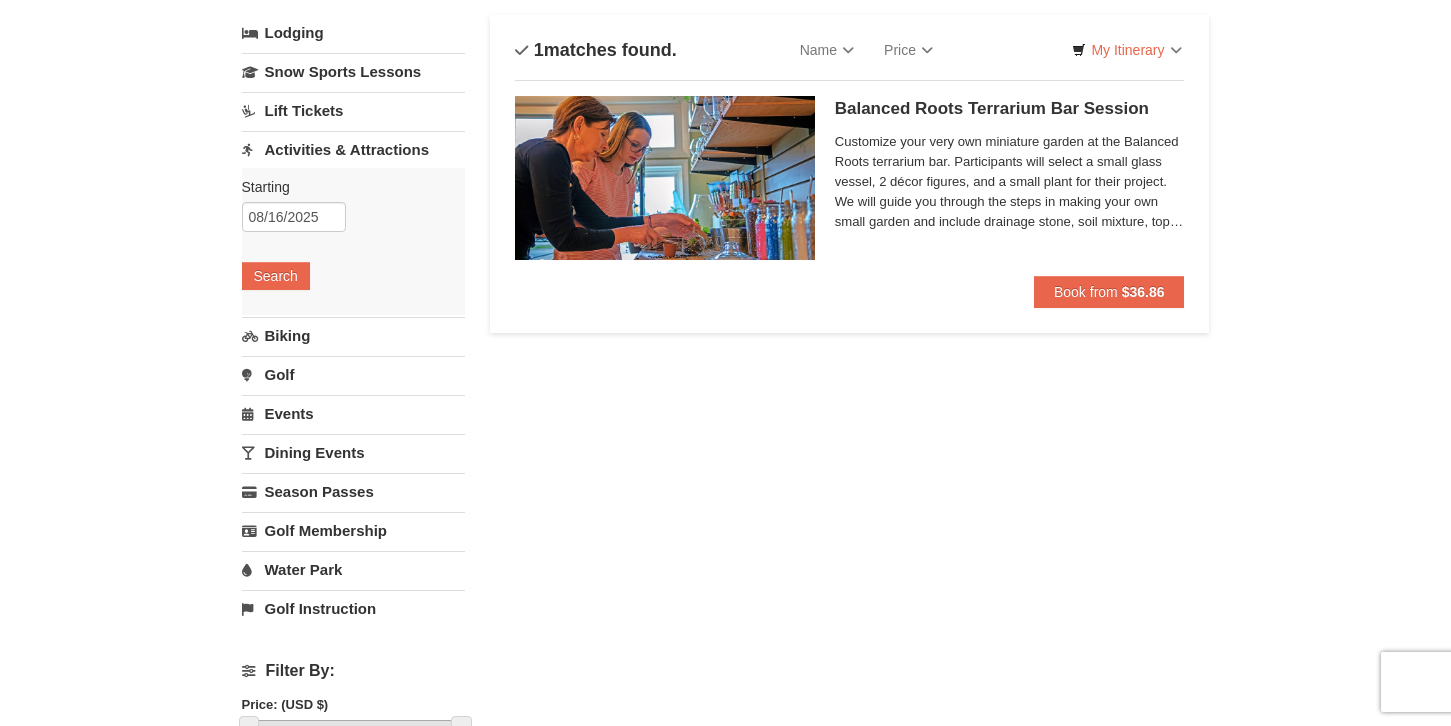 click on "Lift Tickets" at bounding box center (353, 110) 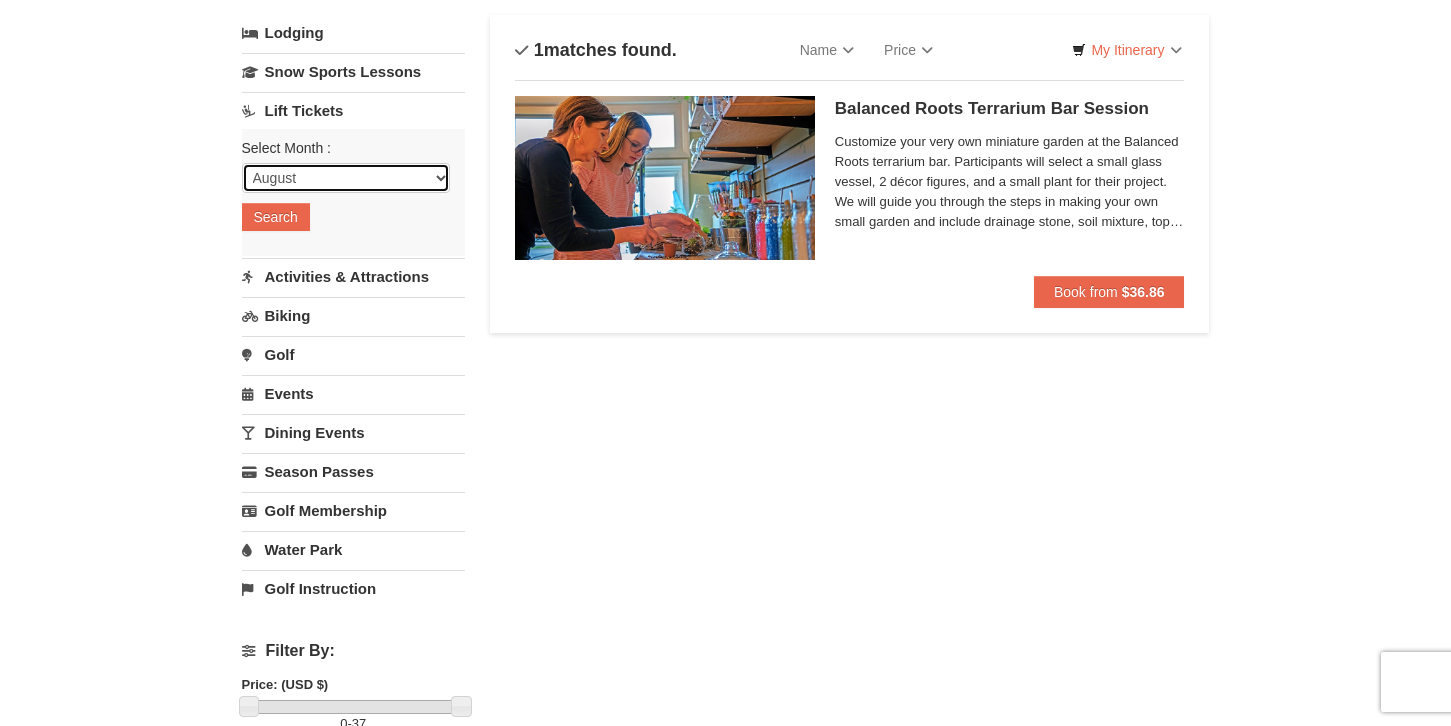 click on "August  September  October  November  December  January  February  March  April  May  June  July" at bounding box center (346, 178) 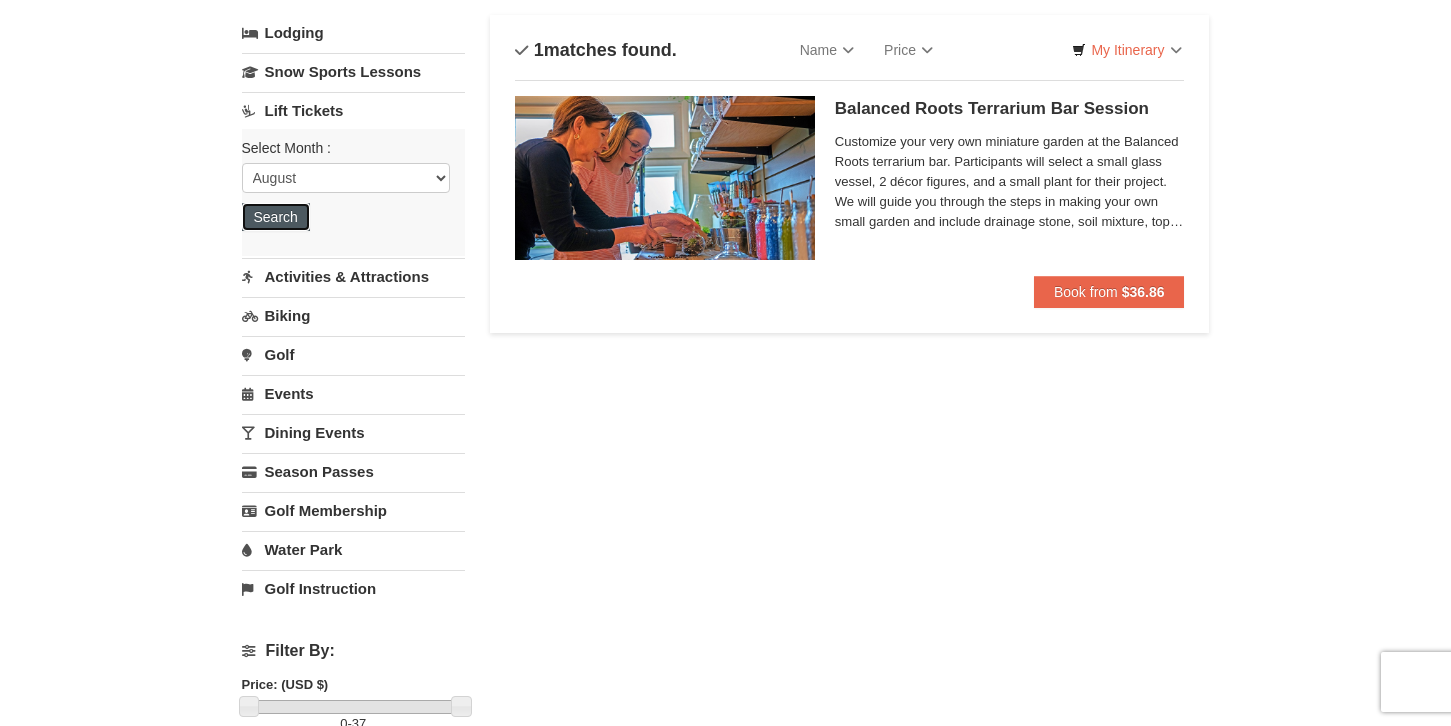 click on "Search" at bounding box center [276, 217] 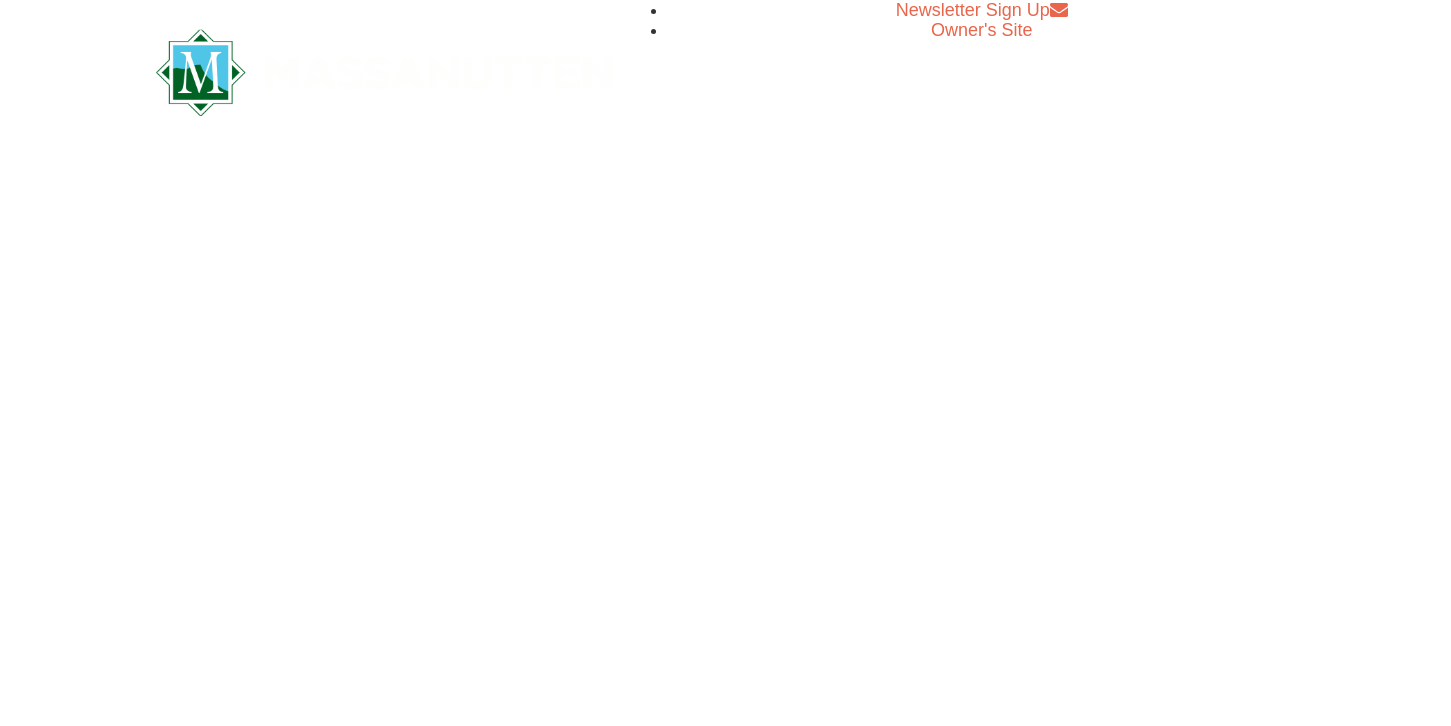 scroll, scrollTop: 0, scrollLeft: 0, axis: both 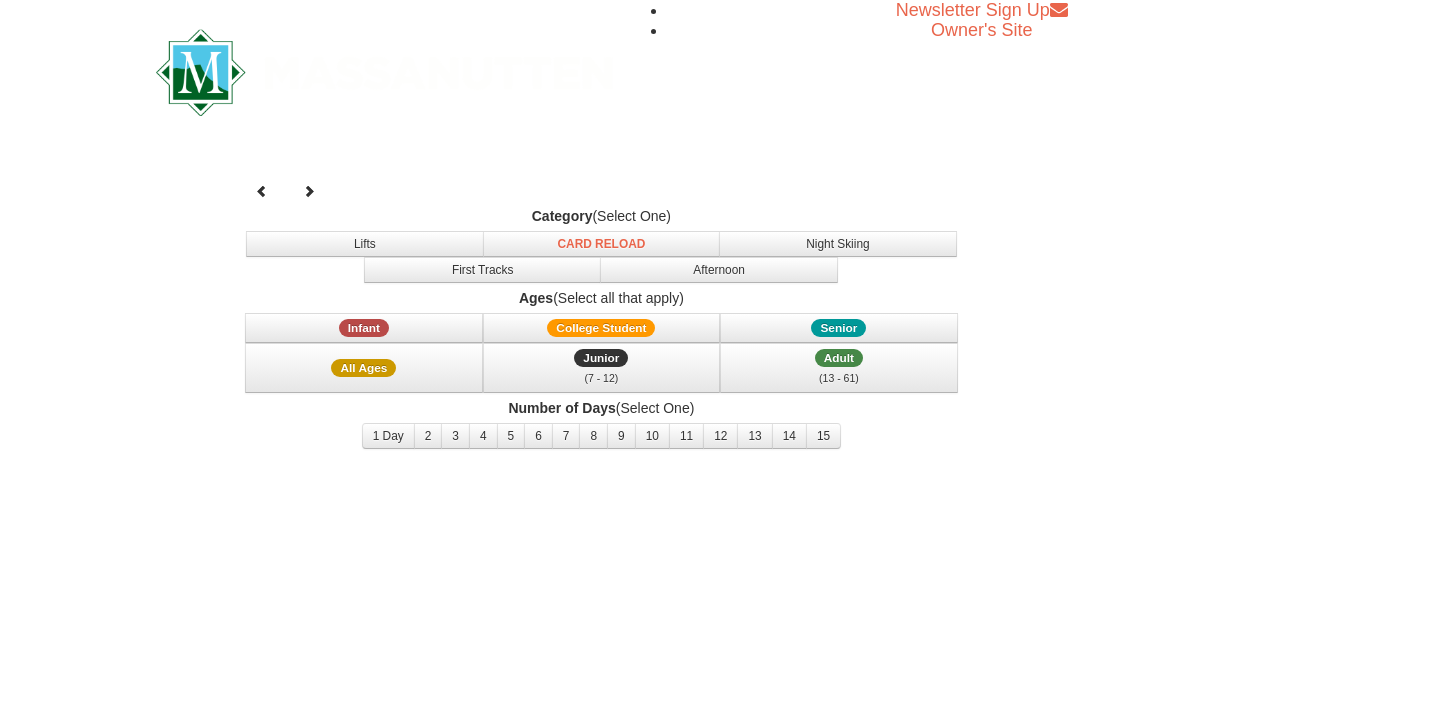 select on "8" 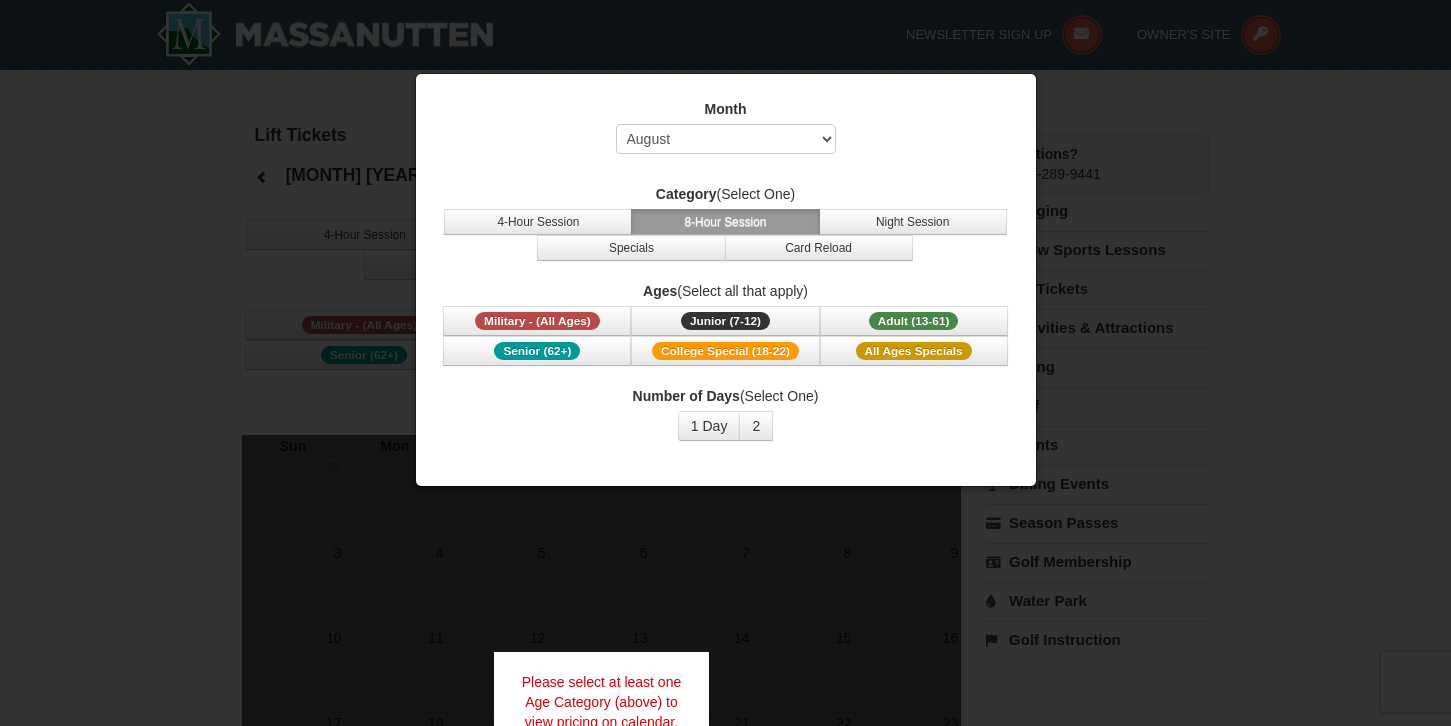 click at bounding box center (725, 363) 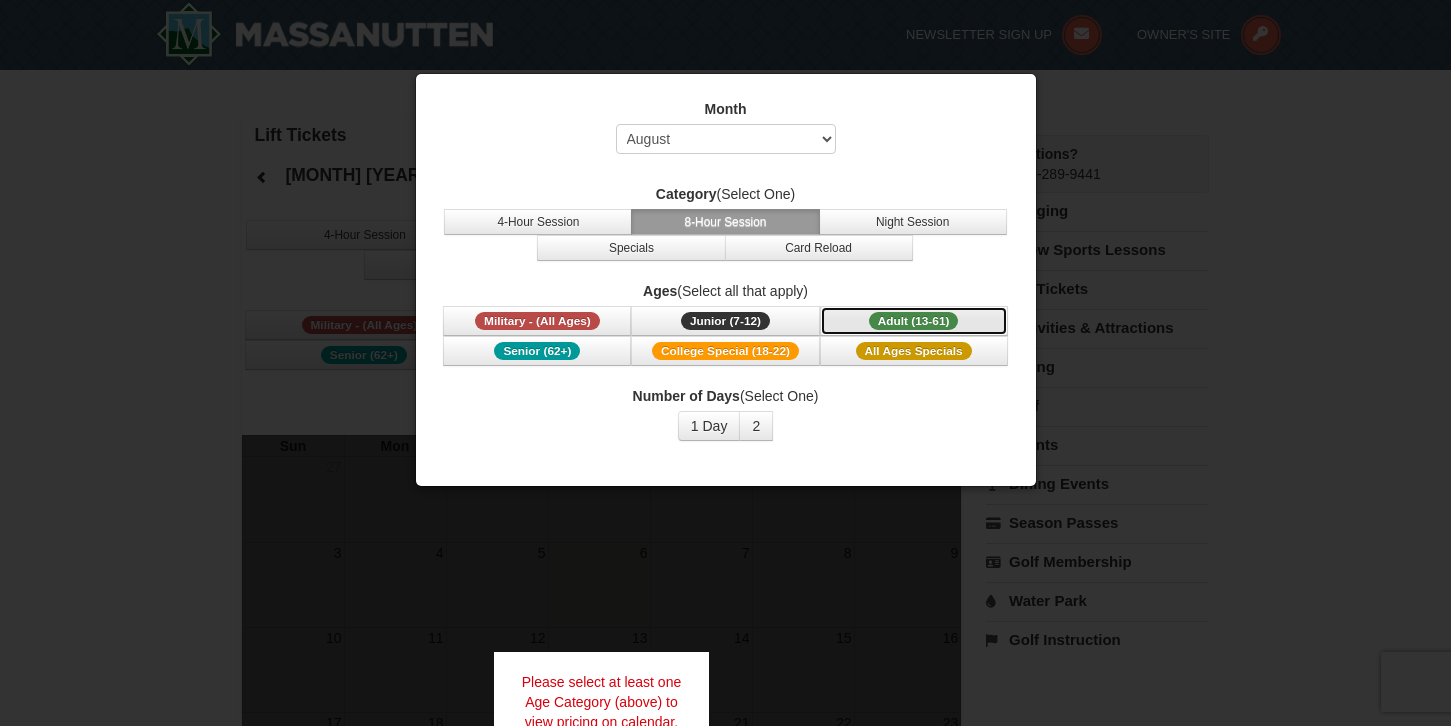 click on "Adult (13-61)" at bounding box center (914, 321) 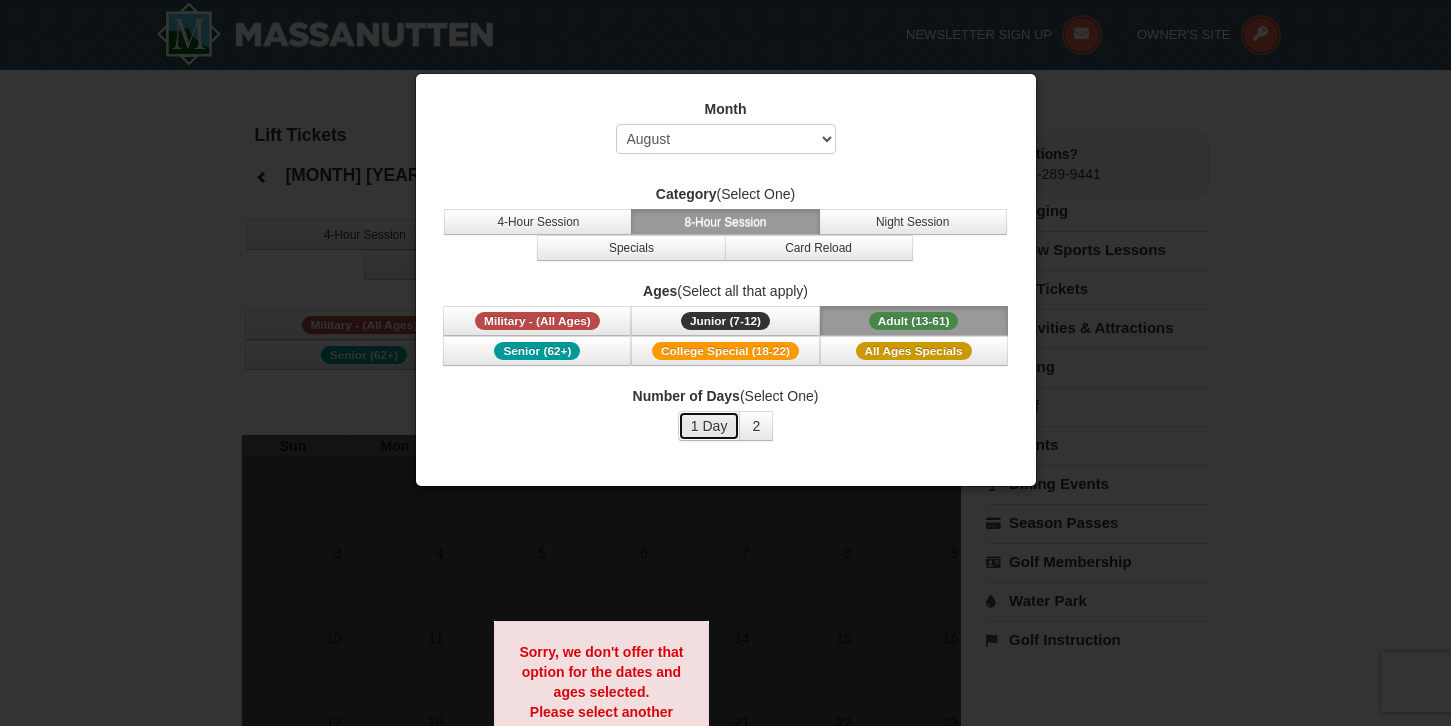 click on "1 Day" at bounding box center (709, 426) 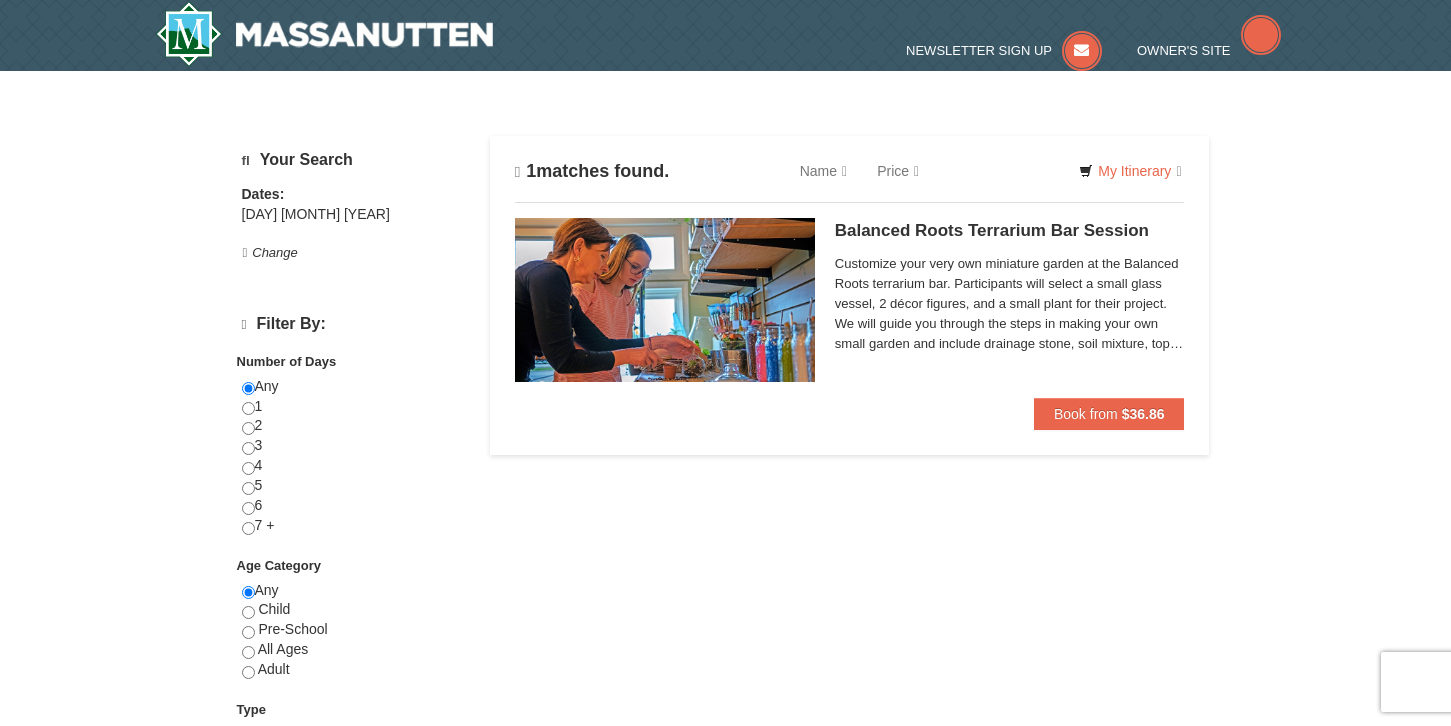 scroll, scrollTop: 159, scrollLeft: 0, axis: vertical 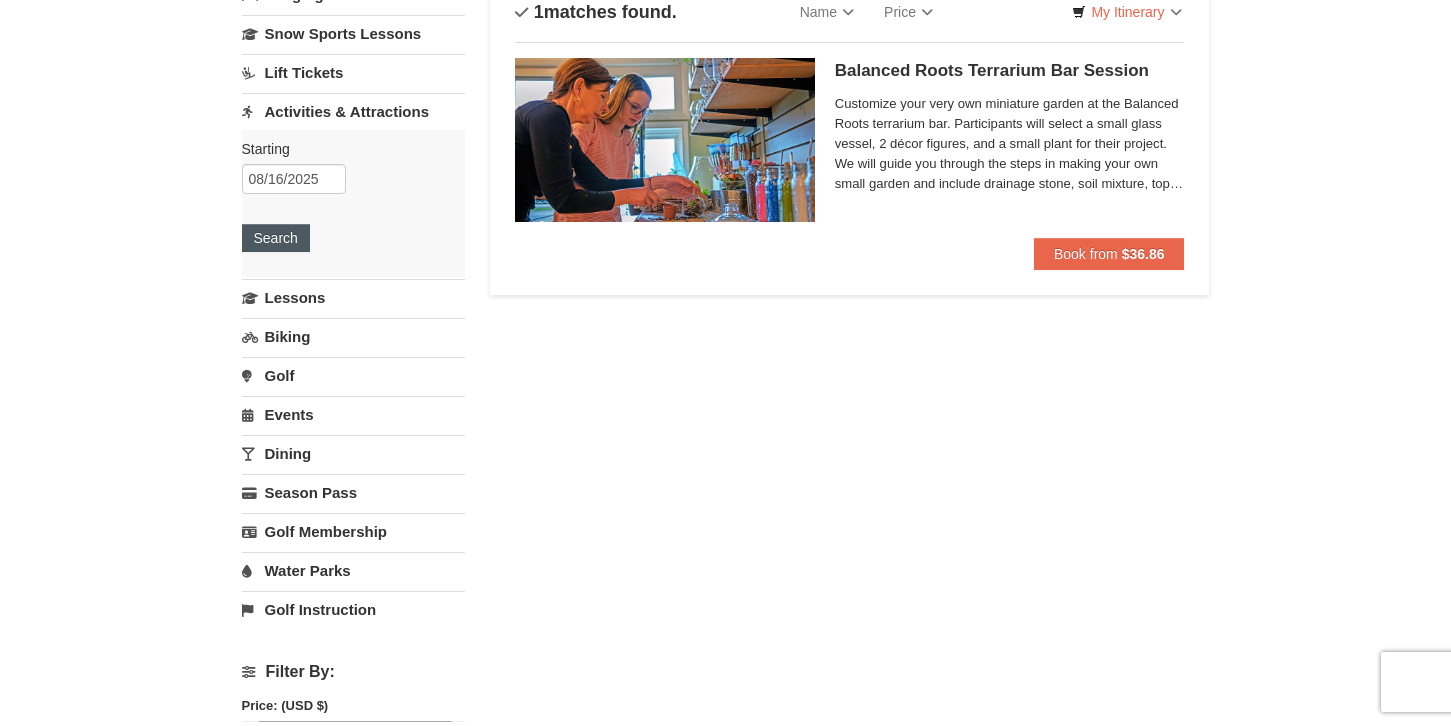 select on "8" 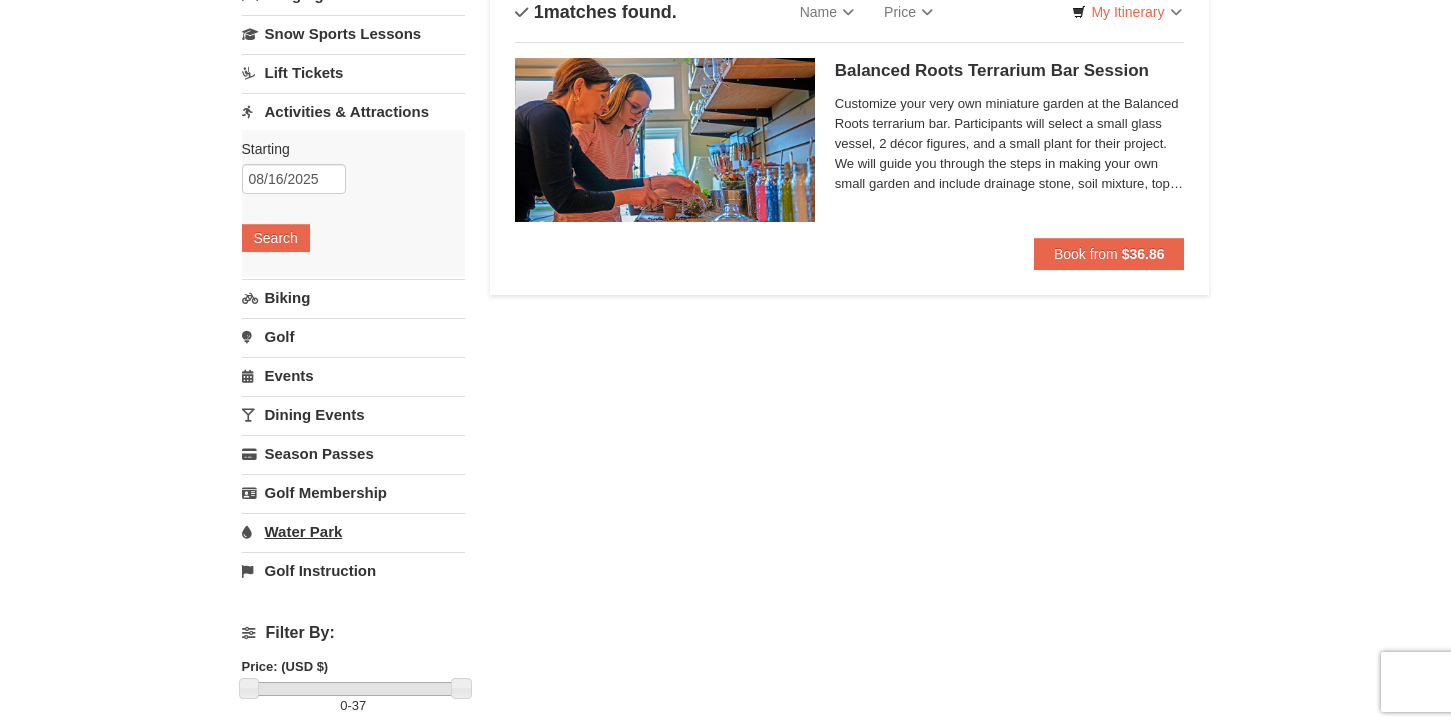 scroll, scrollTop: 120, scrollLeft: 0, axis: vertical 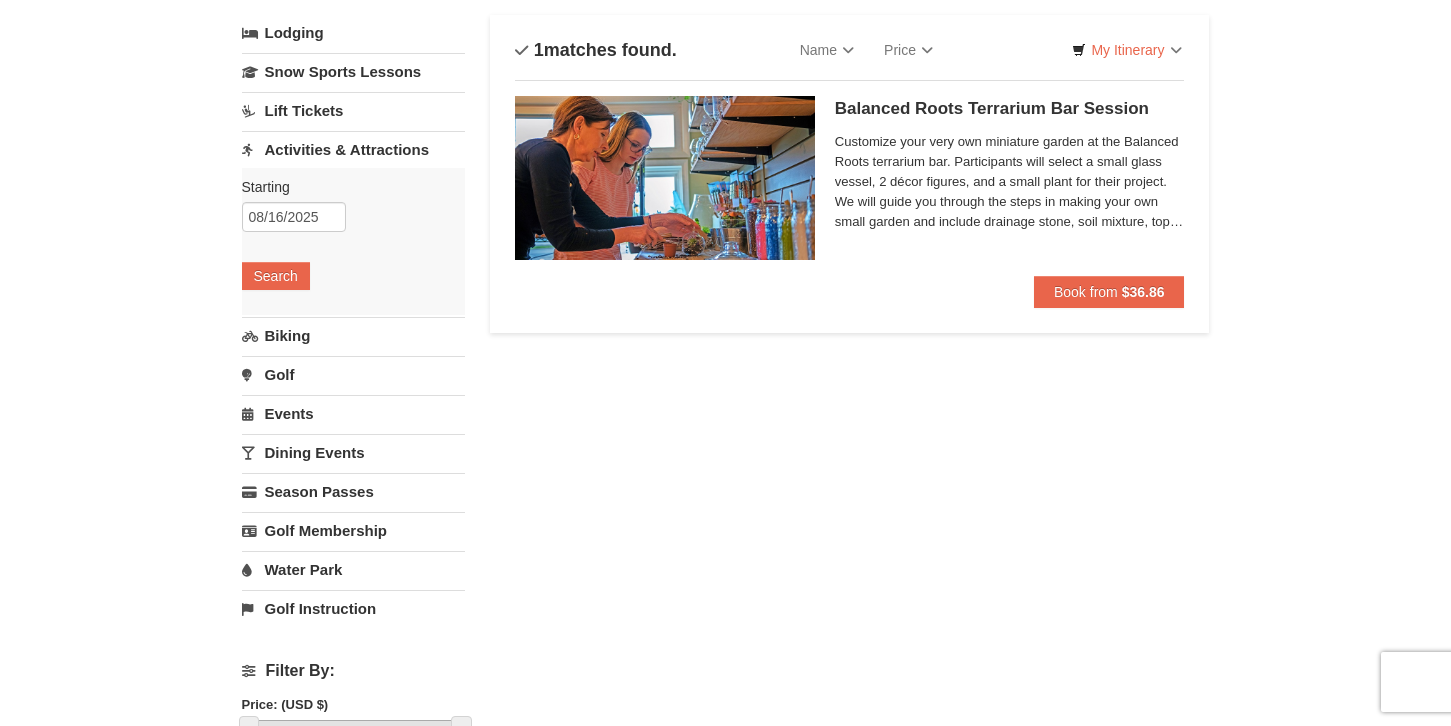 click on "Golf" at bounding box center (353, 374) 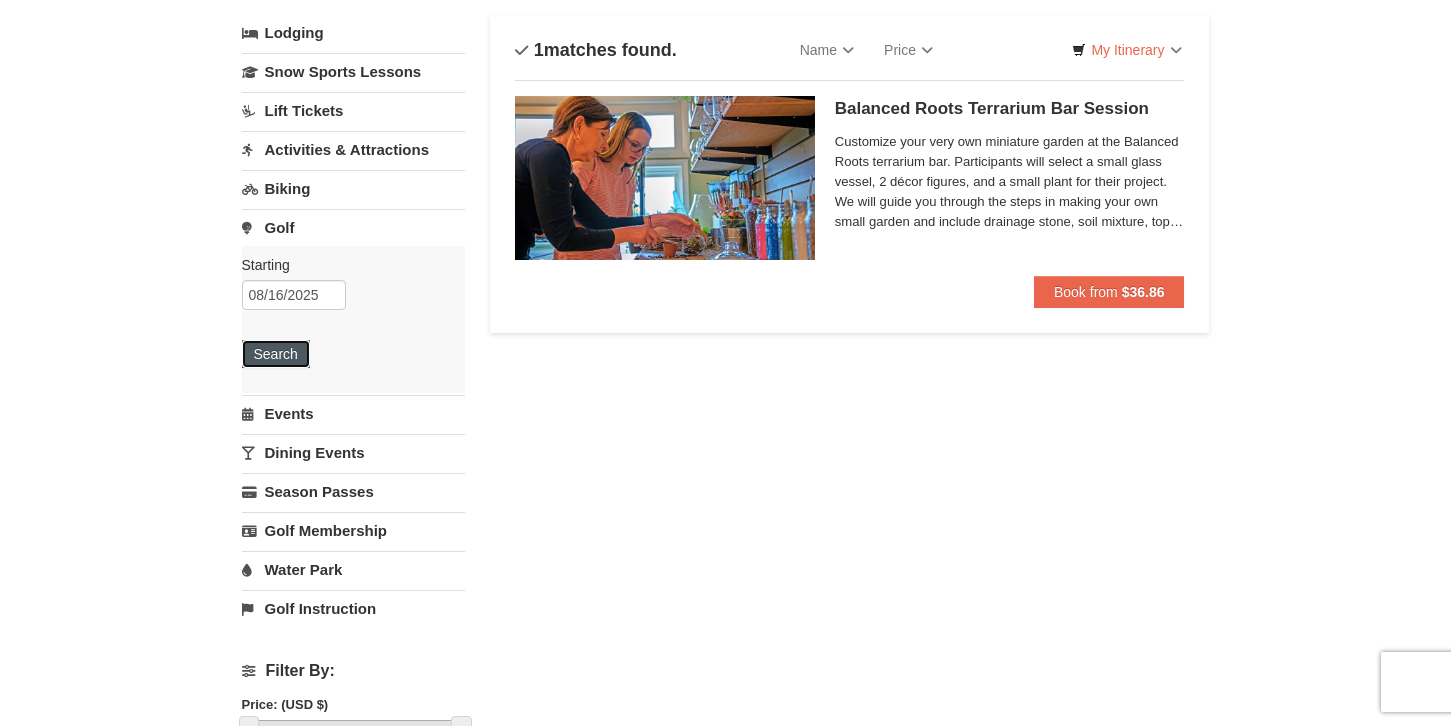 click on "Search" at bounding box center [276, 354] 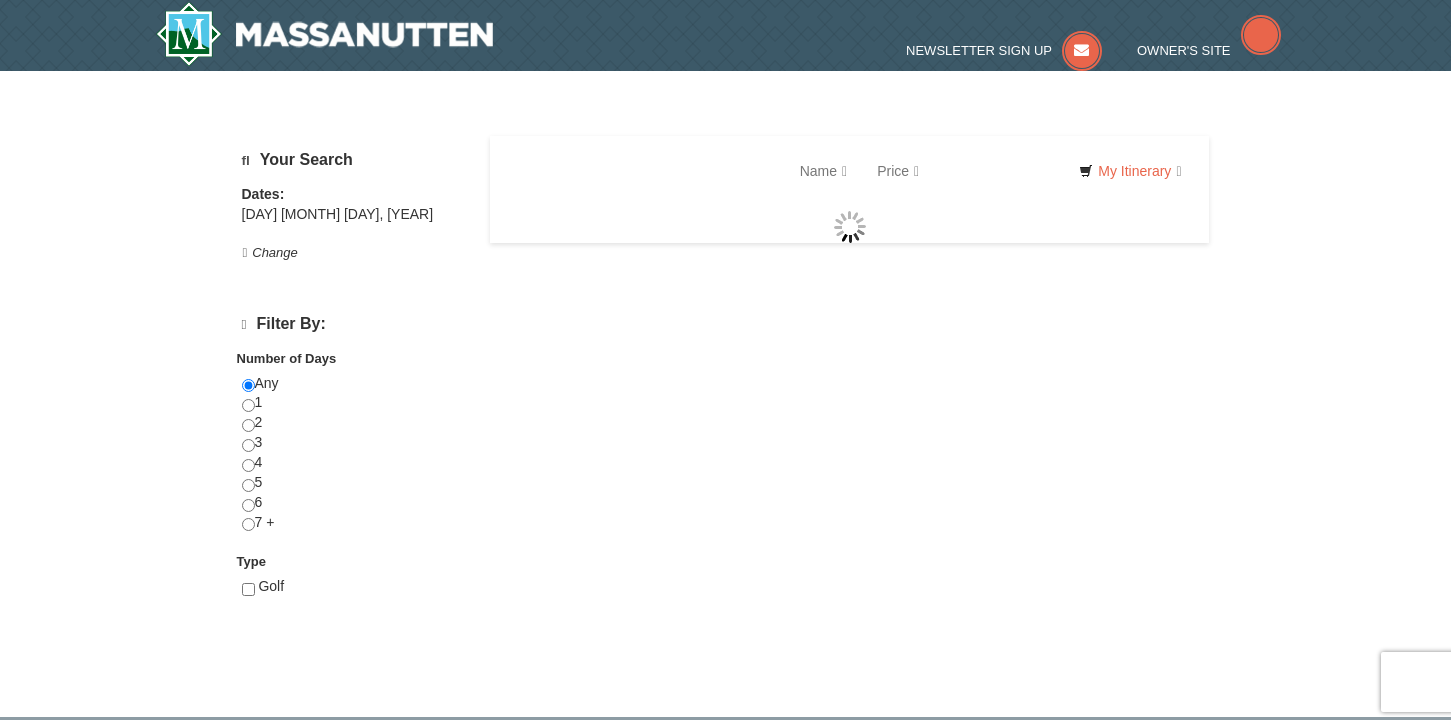 scroll, scrollTop: 0, scrollLeft: 0, axis: both 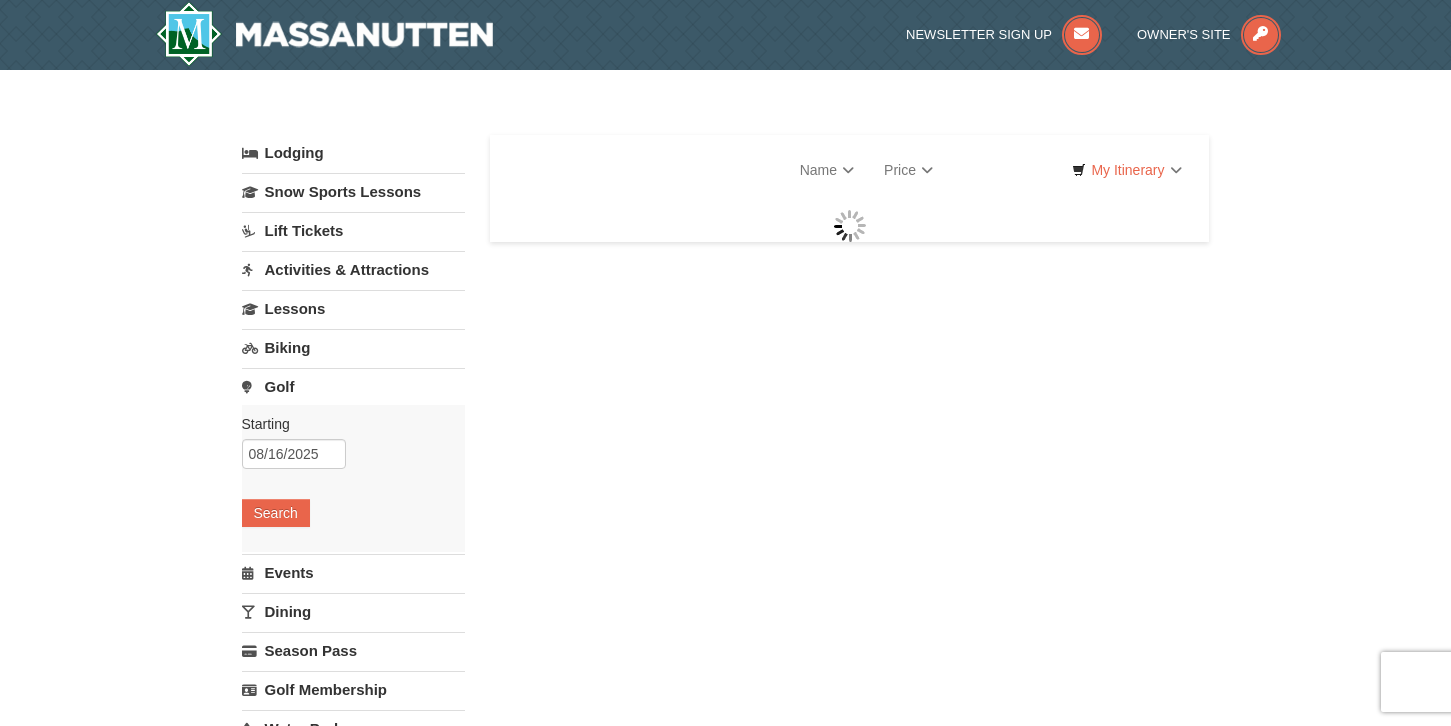 select on "8" 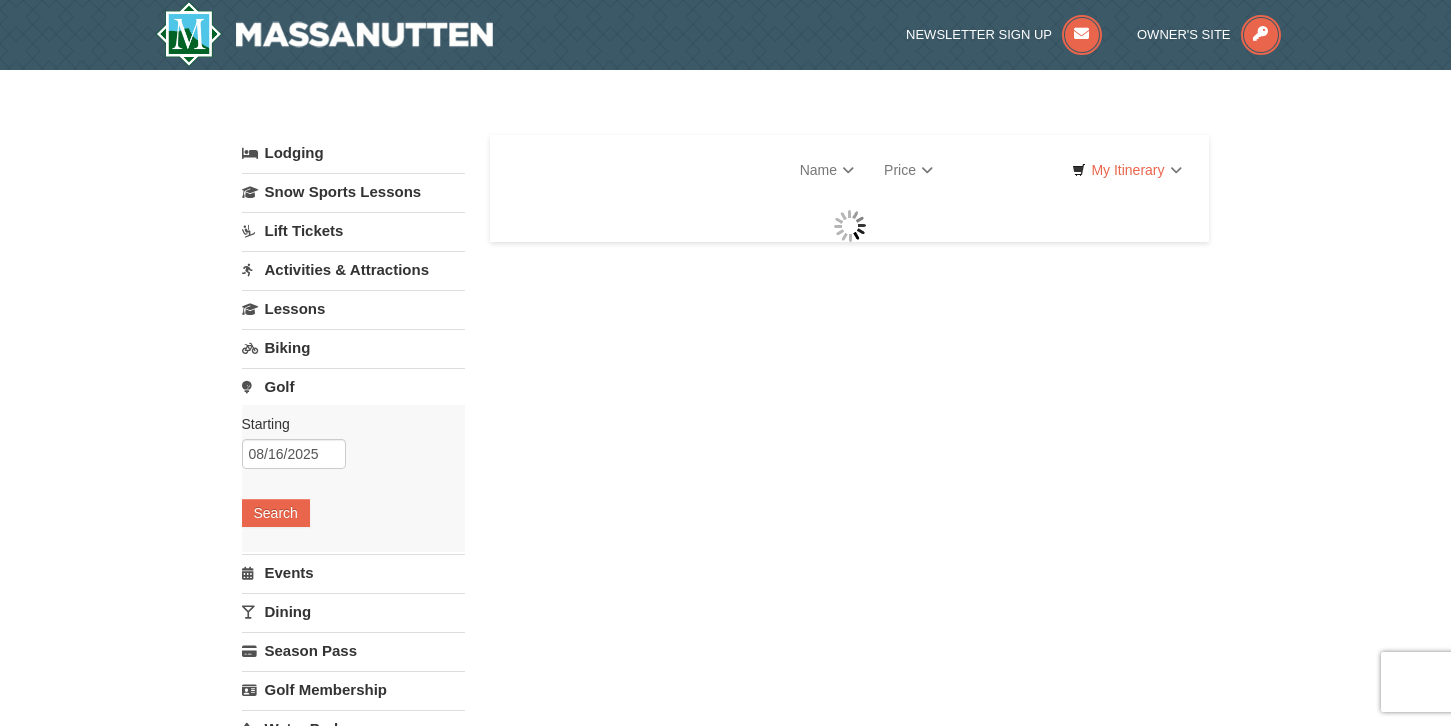 select on "8" 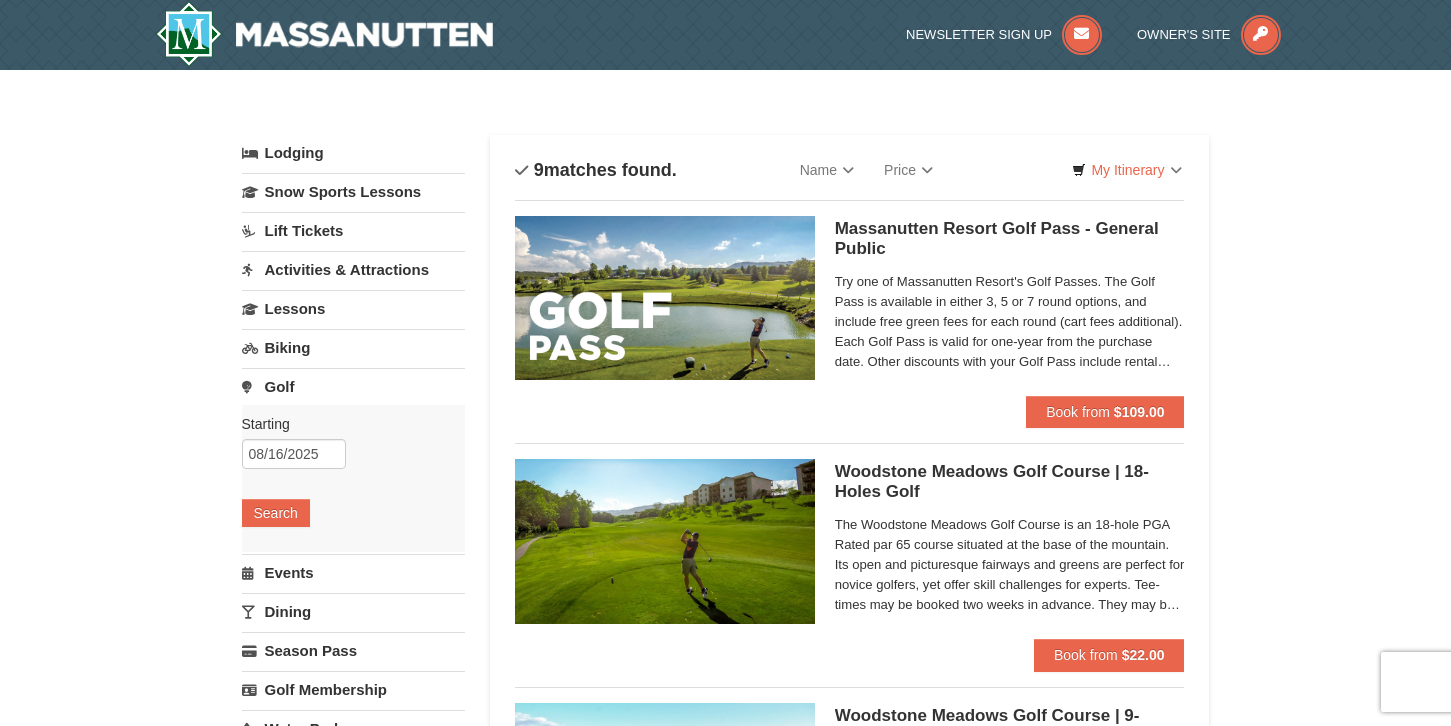 click on "×
Categories
List
Filter
My Itinerary
Questions?  1-540-289-9441
Lodging
Arrival Please format dates MM/DD/YYYY
08/16/2025
Departure Please format dates MM/DD/YYYY
08/18/2025
Adults" at bounding box center [725, 1258] 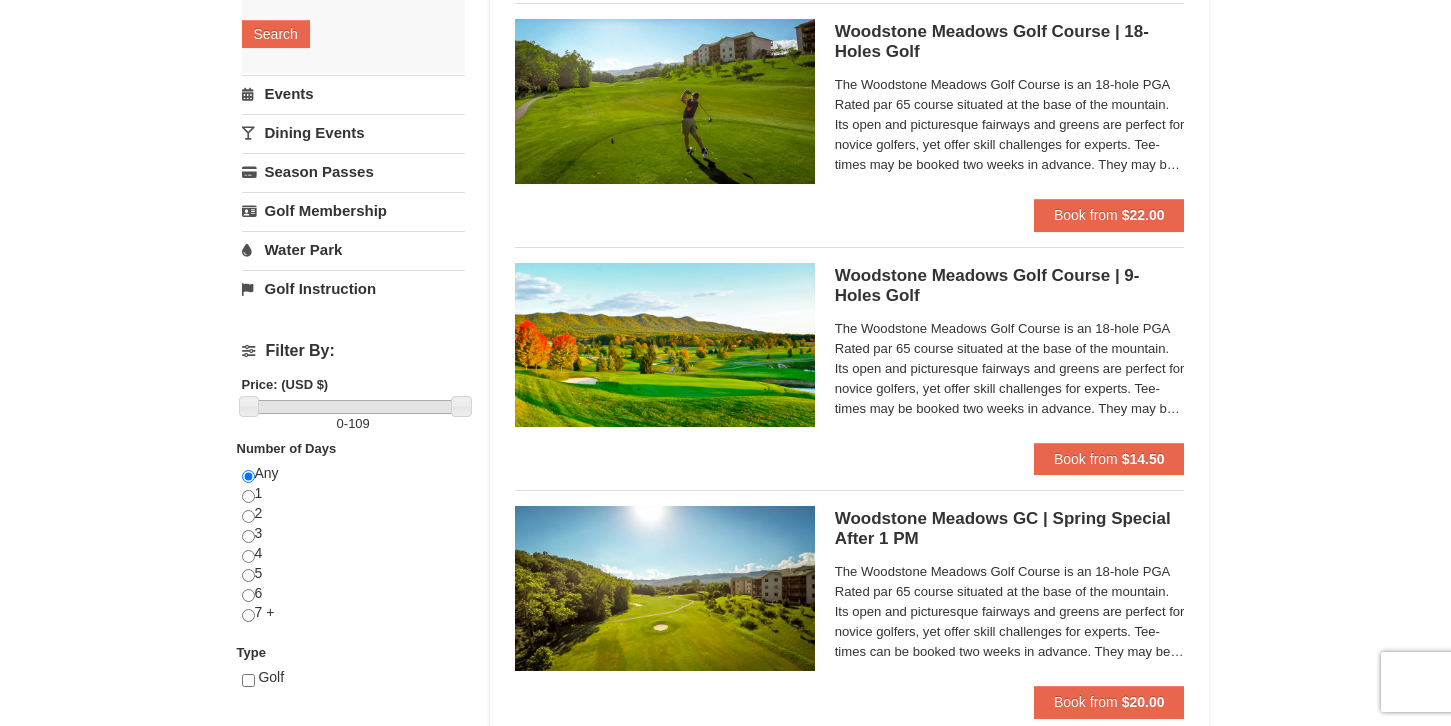 scroll, scrollTop: 480, scrollLeft: 0, axis: vertical 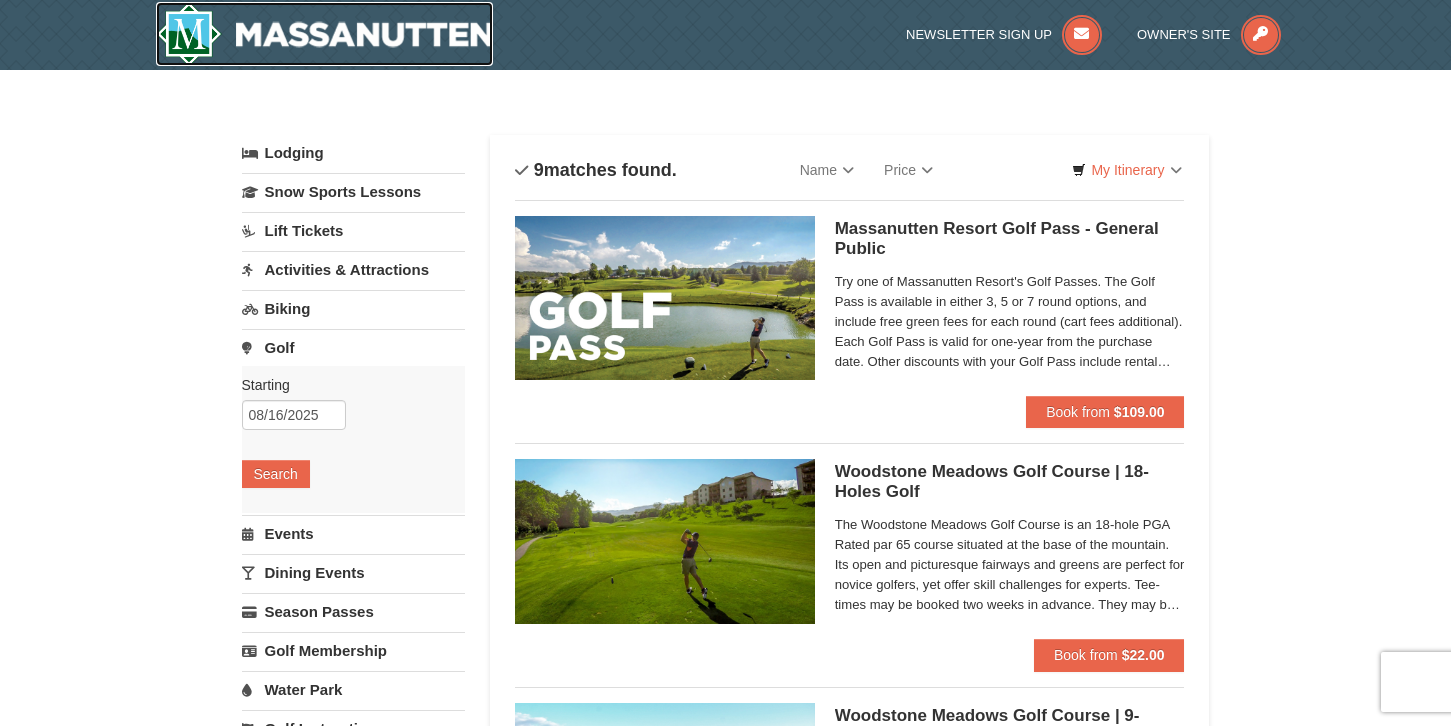 click at bounding box center (325, 34) 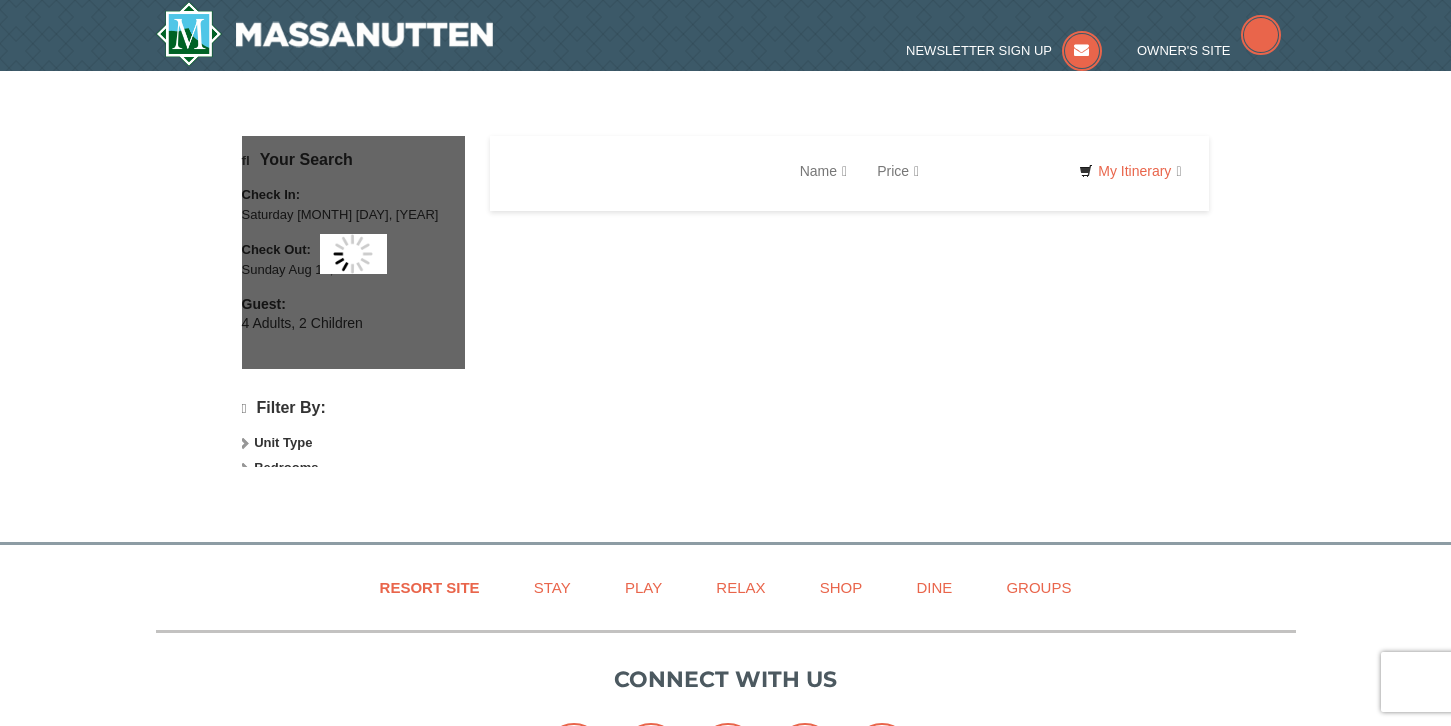 scroll, scrollTop: 0, scrollLeft: 0, axis: both 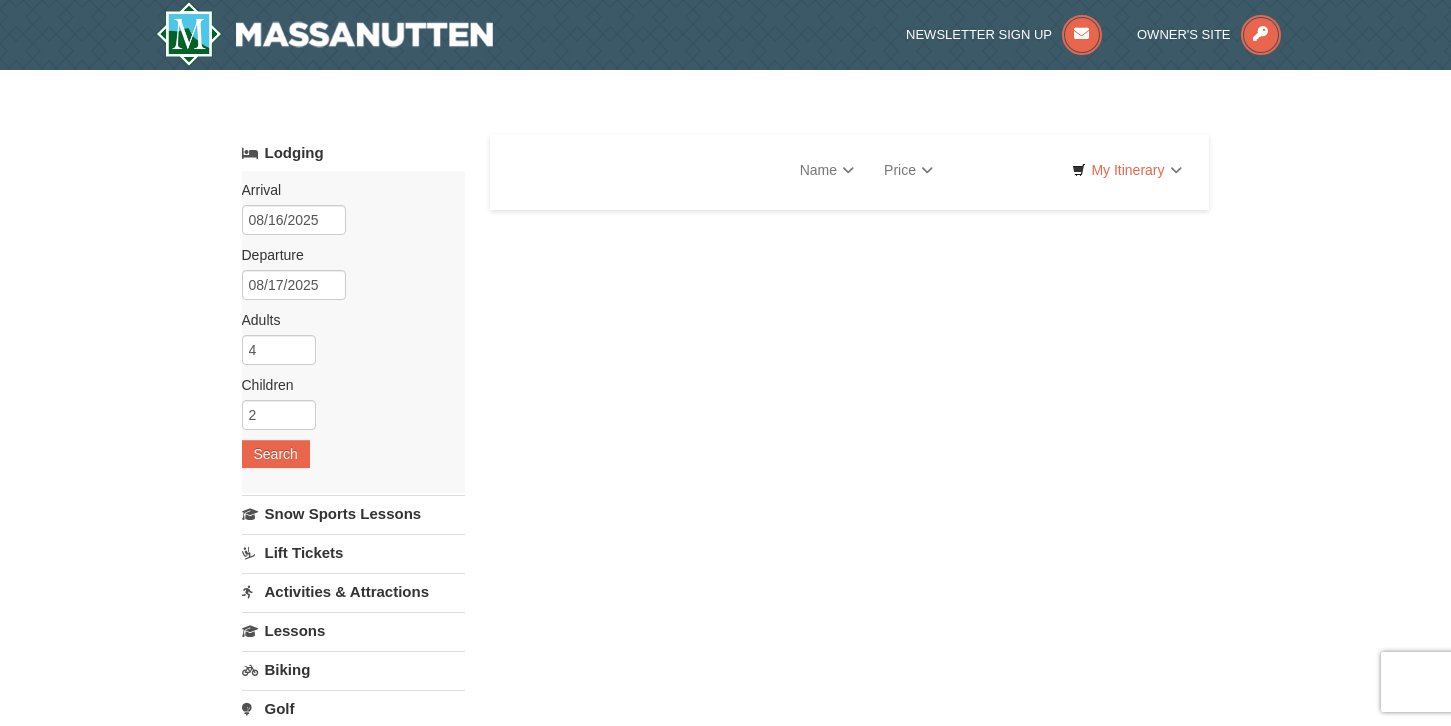 select on "8" 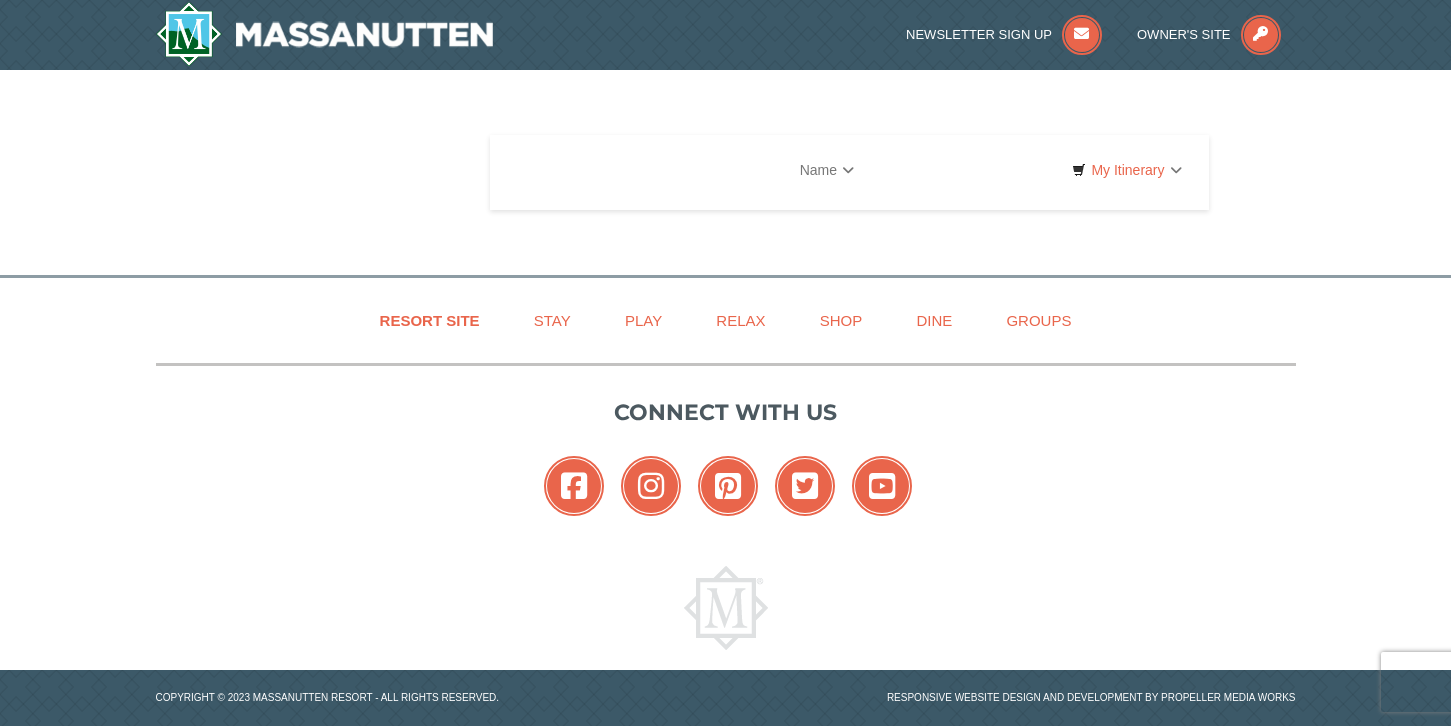 scroll, scrollTop: 0, scrollLeft: 0, axis: both 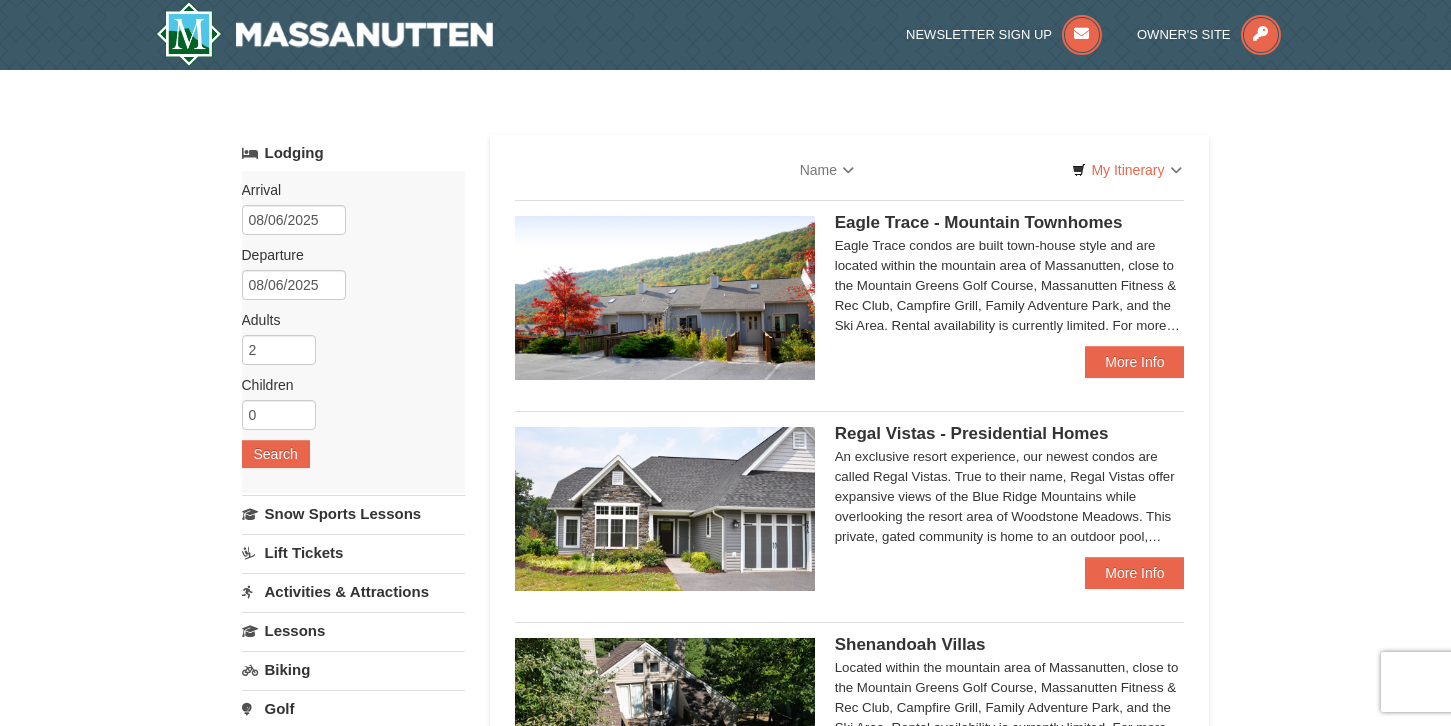 select on "8" 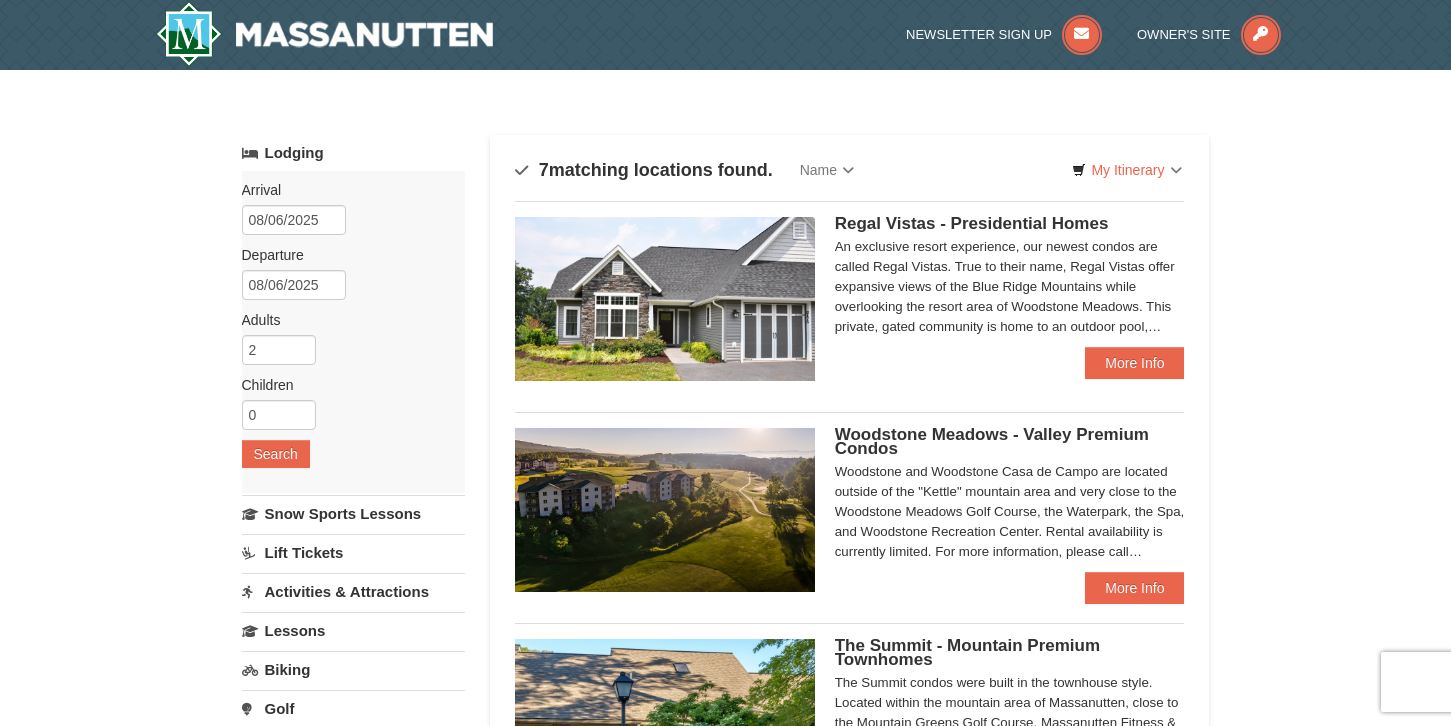 type 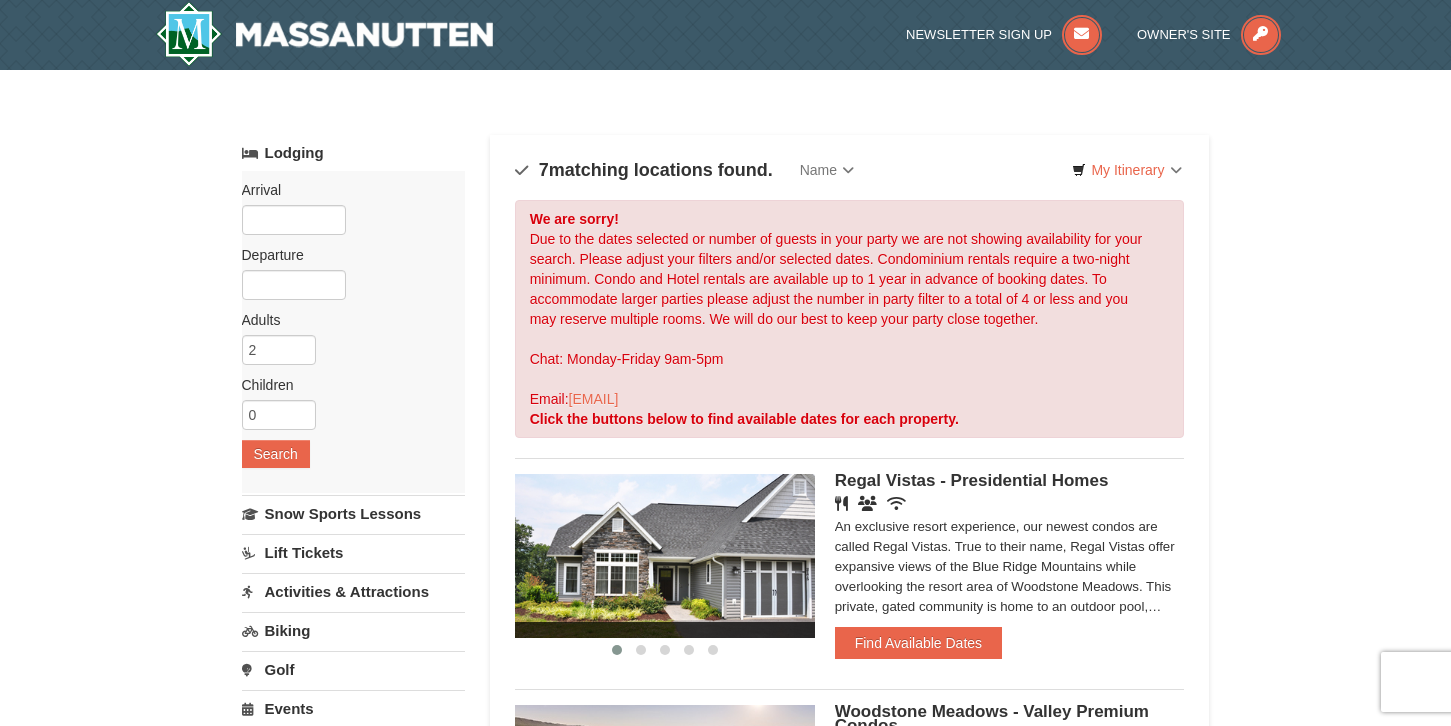 click on "×
Categories
Map
List
Filter
My Itinerary
Questions?  1-540-289-9441
Lodging
Arrival Please format dates MM/DD/YYYY Please format dates MM/DD/YYYY
Departure Please format dates MM/DD/YYYY Please format dates MM/DD/YYYY
Adults" at bounding box center (725, 1115) 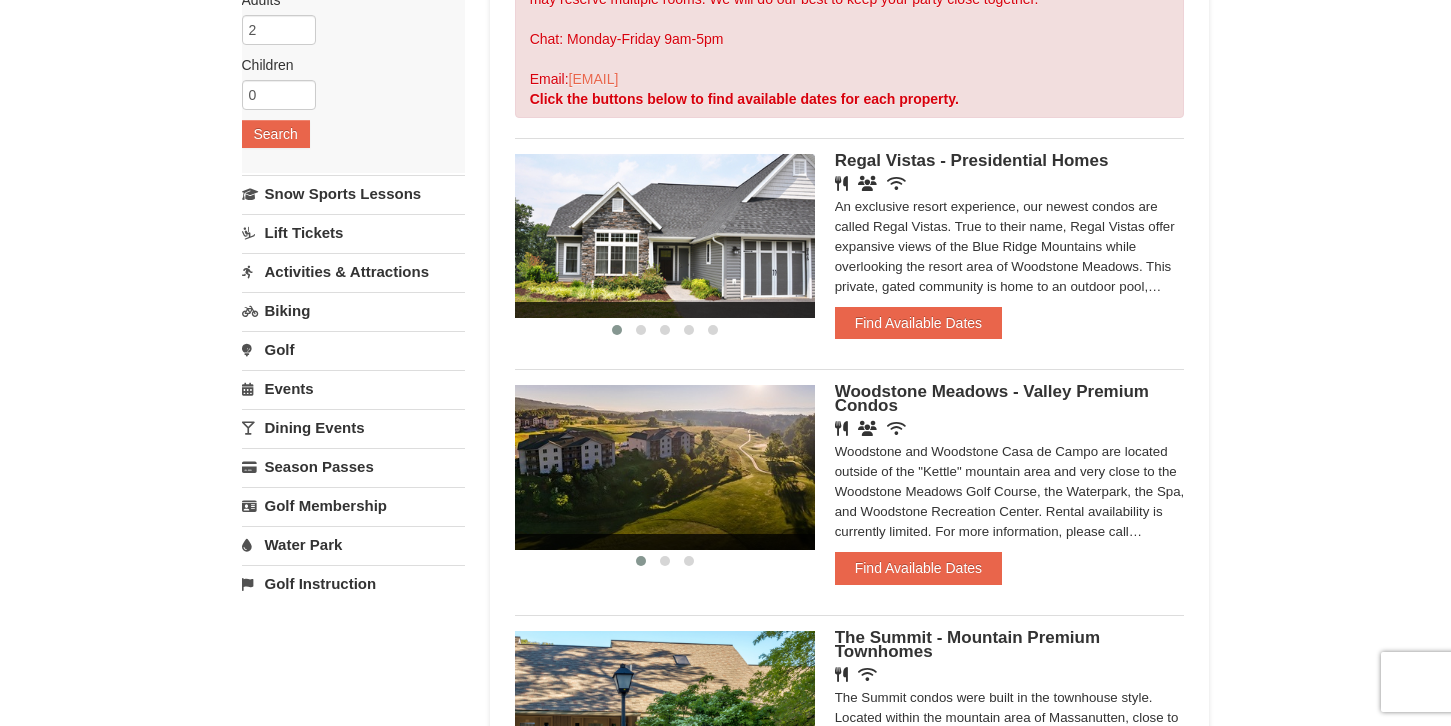 scroll, scrollTop: 280, scrollLeft: 0, axis: vertical 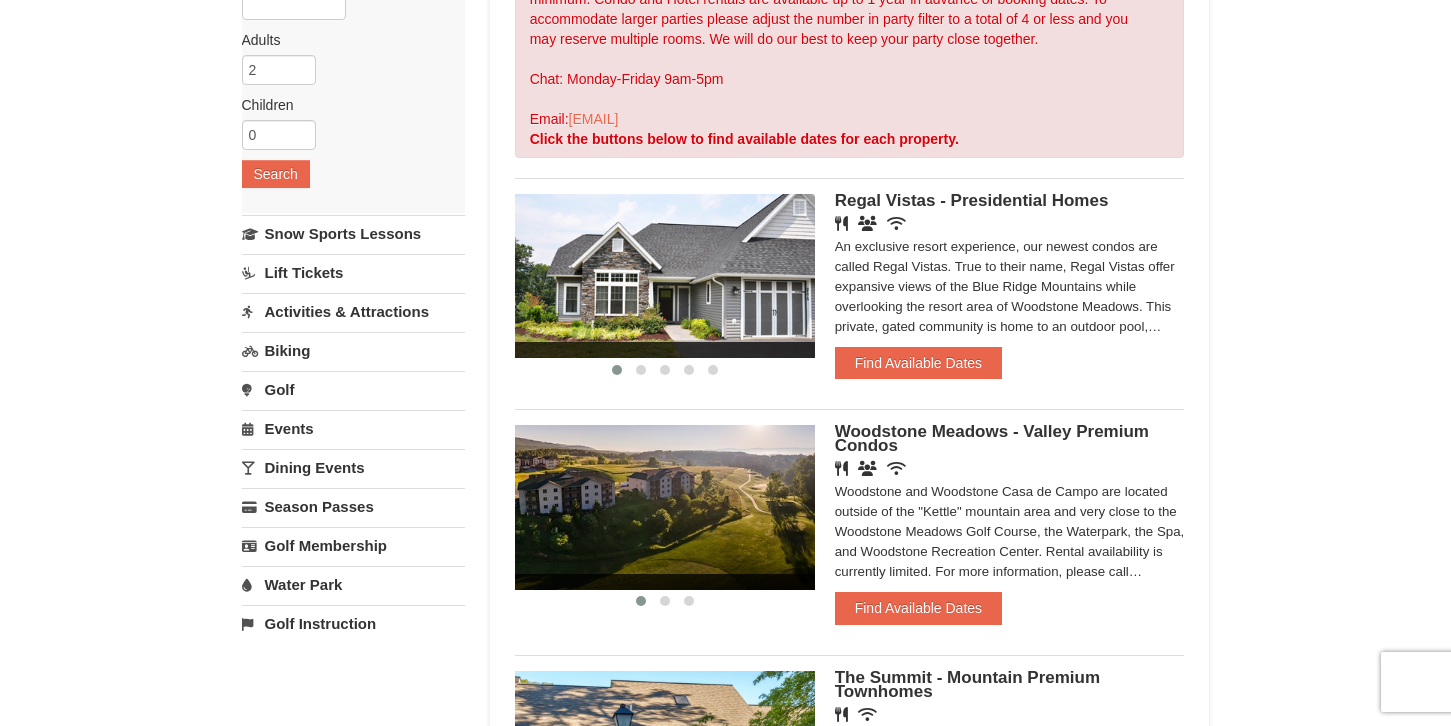 click on "Activities & Attractions" at bounding box center (353, 311) 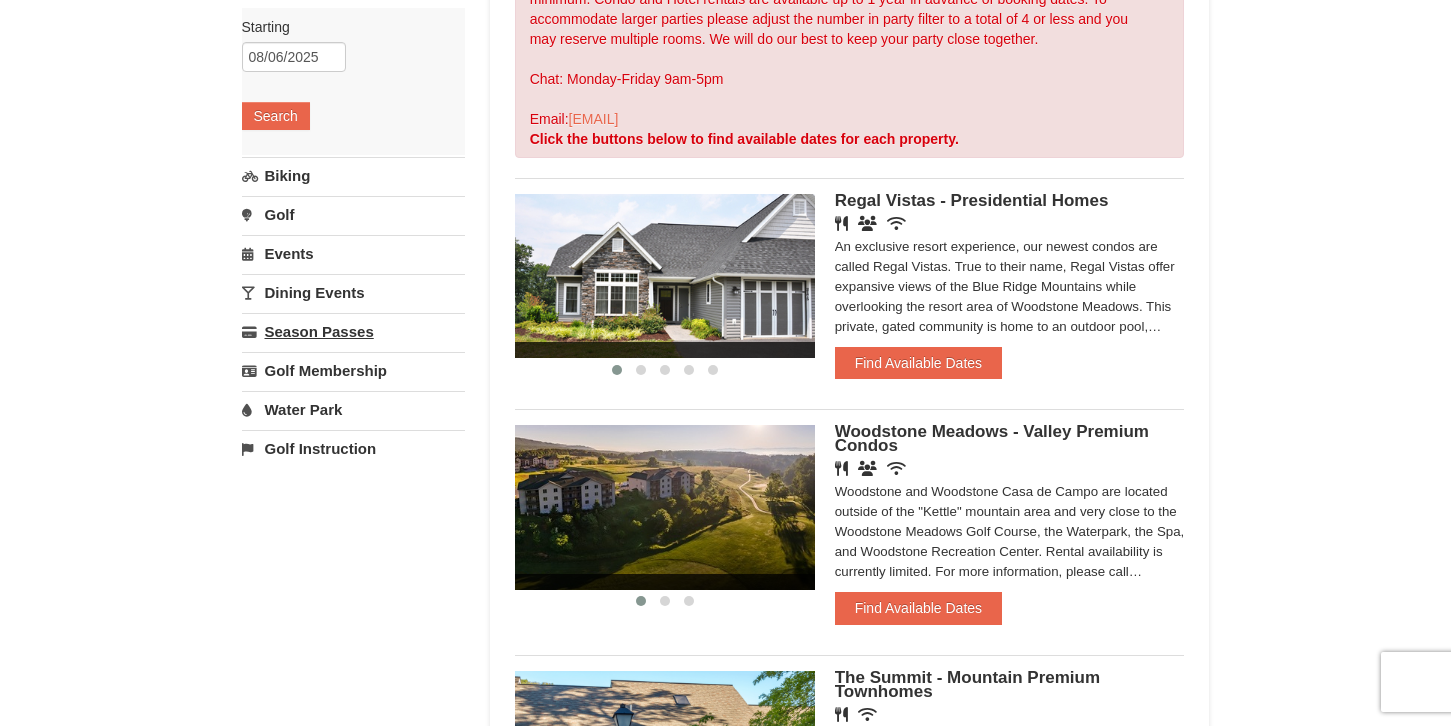 click on "Season Passes" at bounding box center (353, 331) 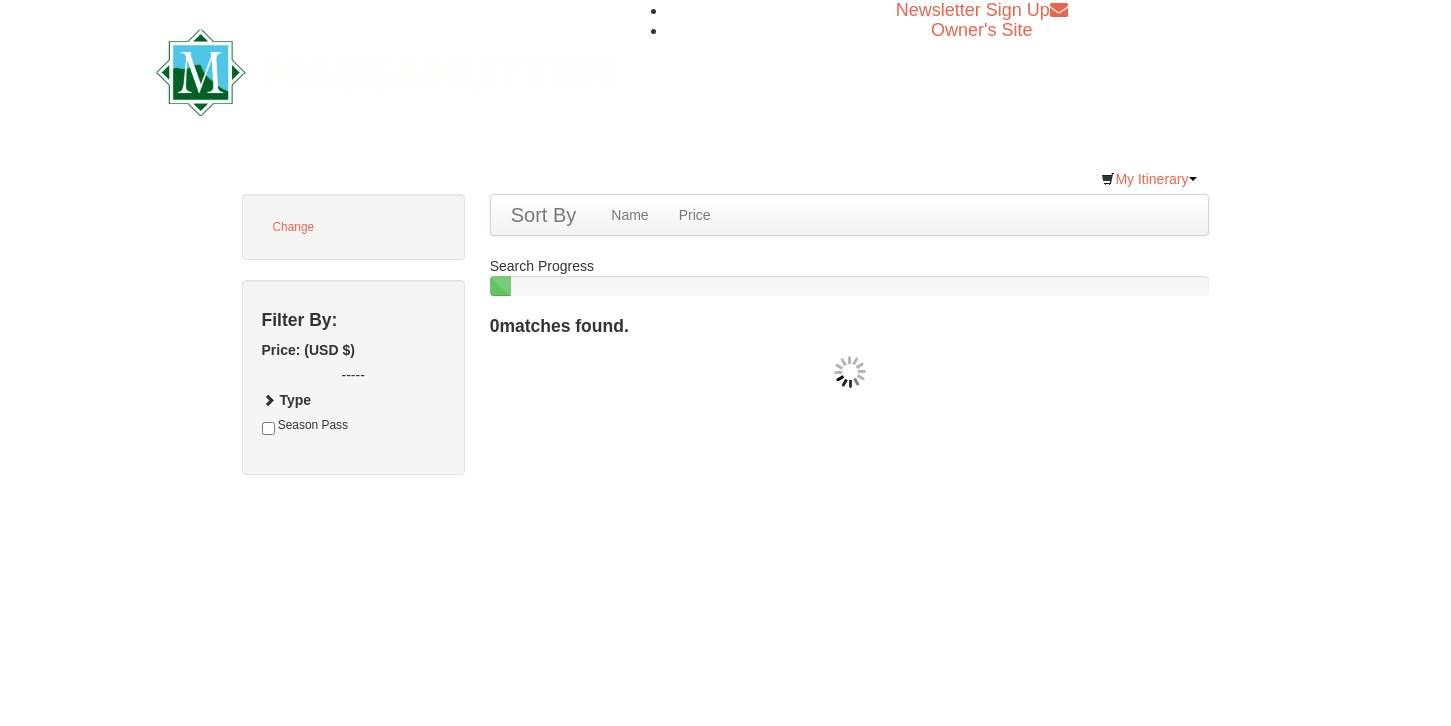 scroll, scrollTop: 0, scrollLeft: 0, axis: both 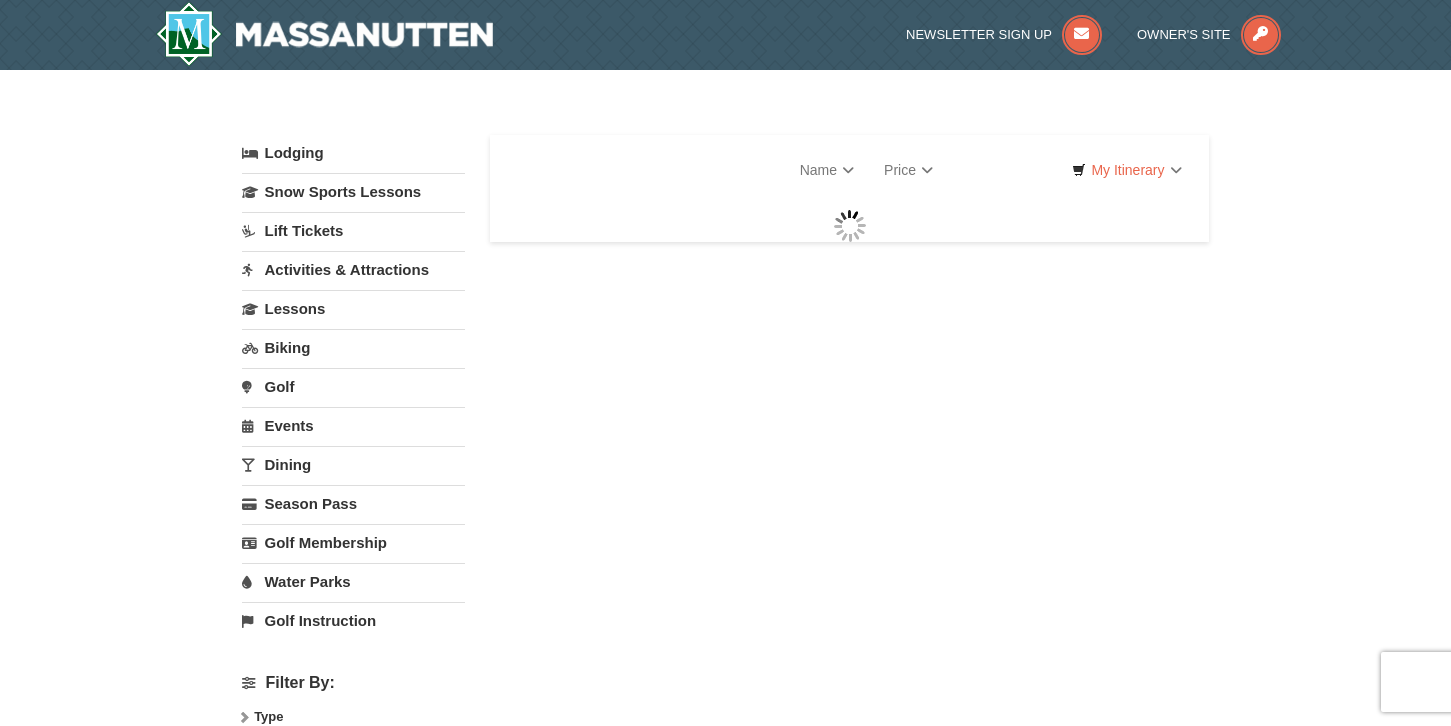 select on "8" 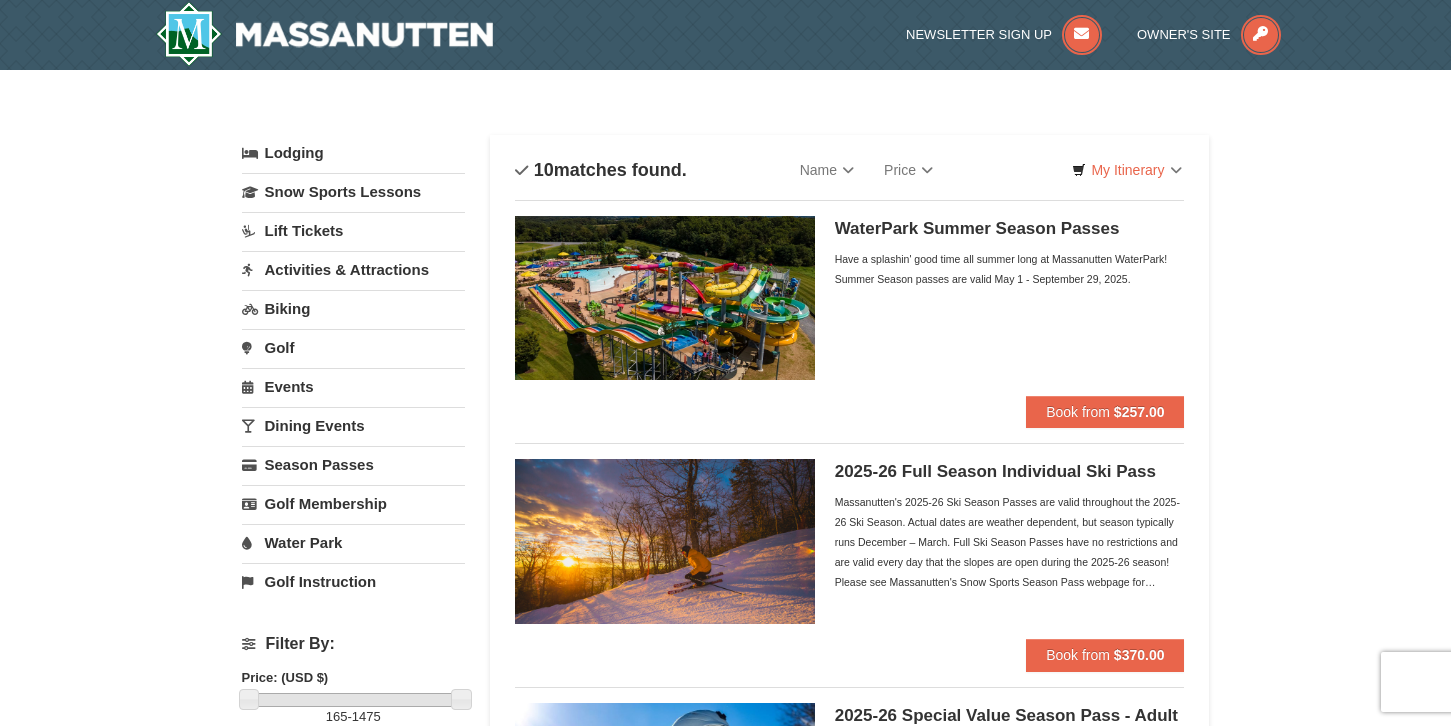 click on "Activities & Attractions" at bounding box center [353, 269] 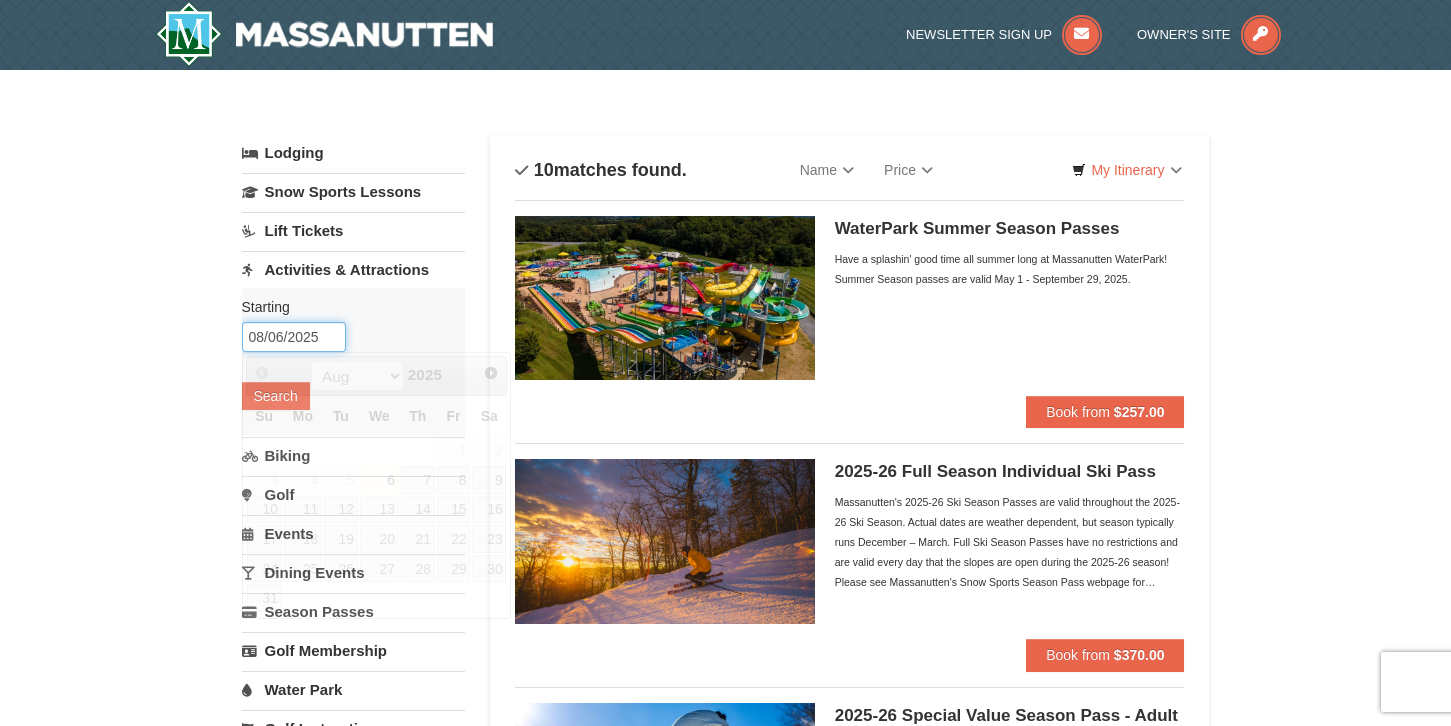 click on "08/06/2025" at bounding box center (294, 337) 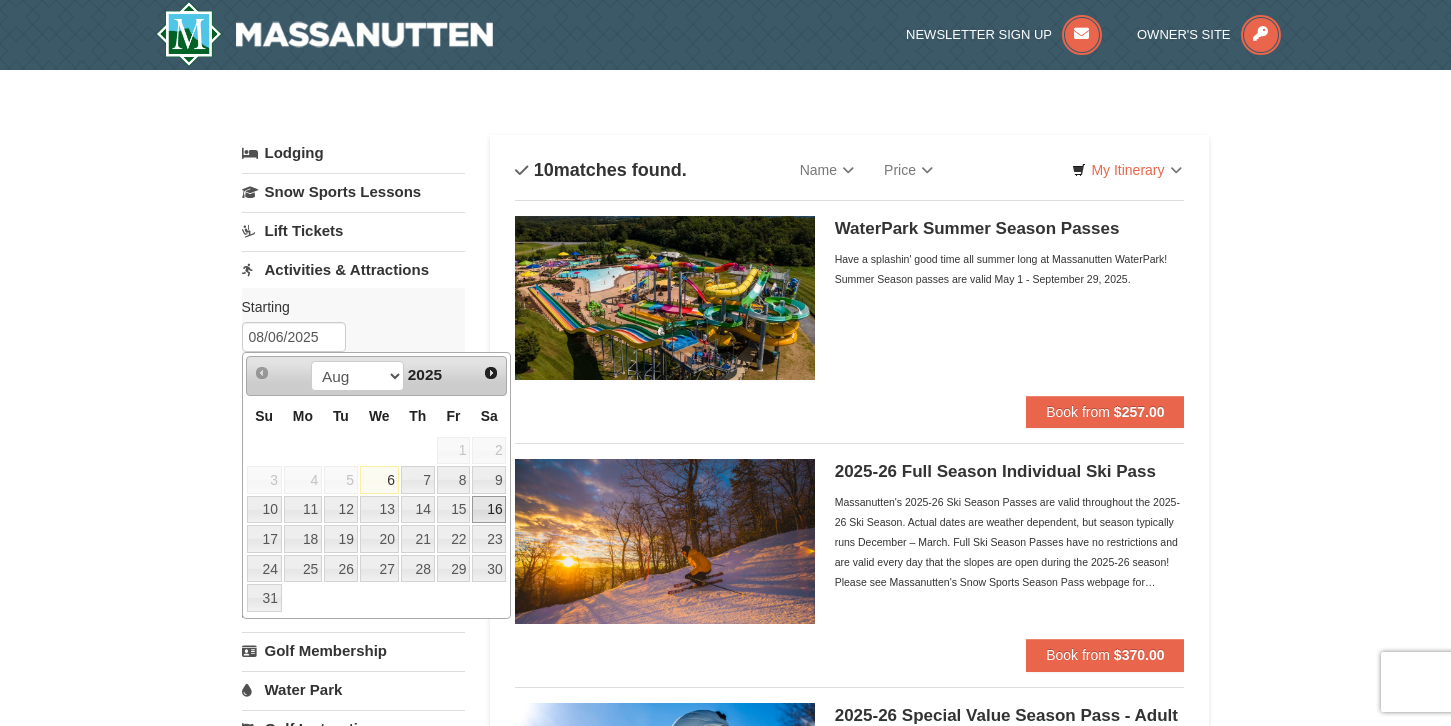 click on "16" at bounding box center [489, 510] 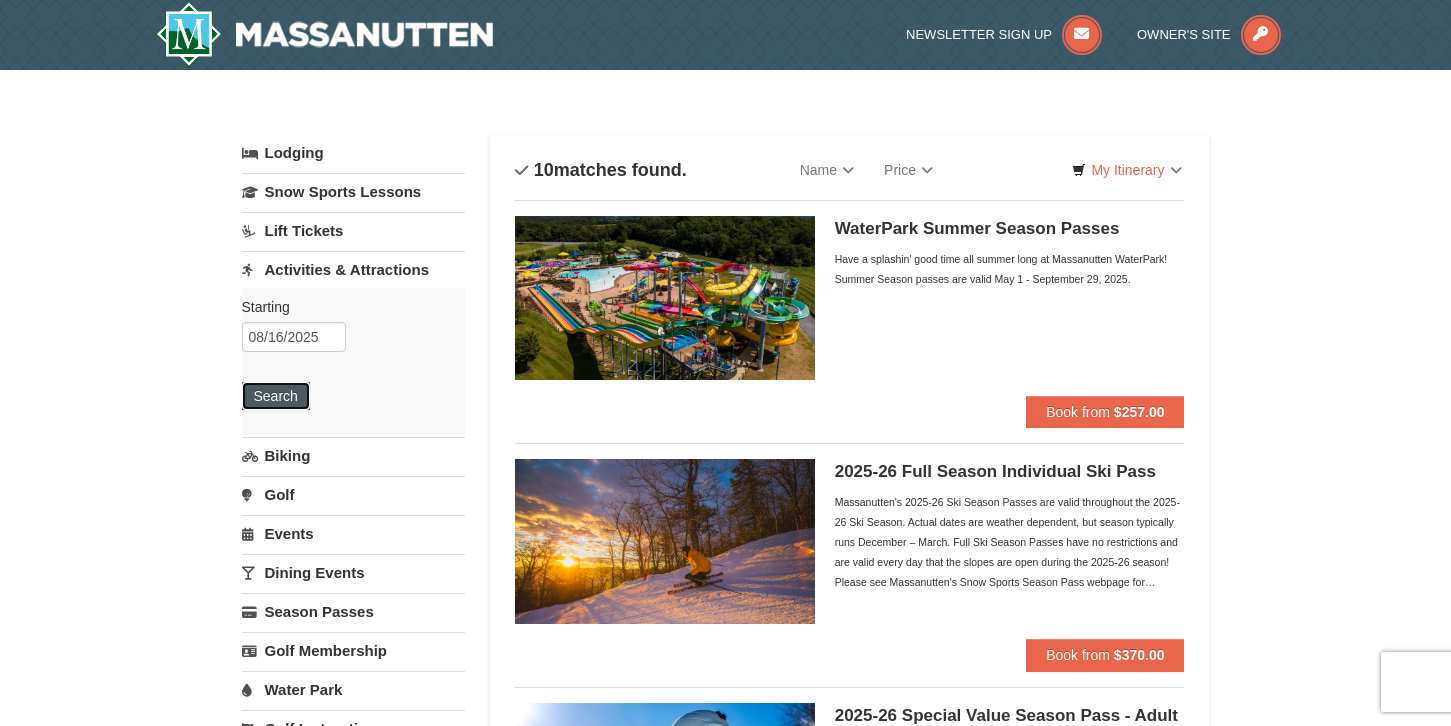 click on "Search" at bounding box center (276, 396) 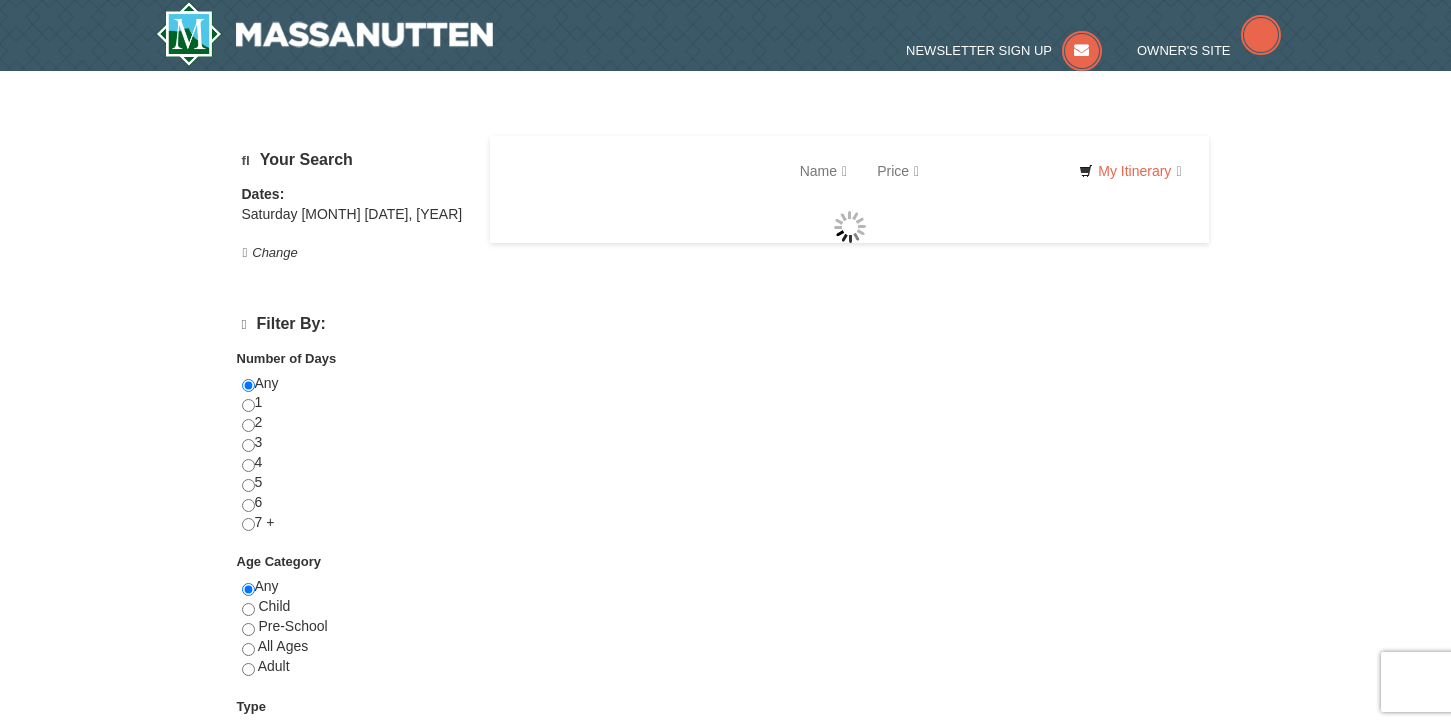 scroll, scrollTop: 0, scrollLeft: 0, axis: both 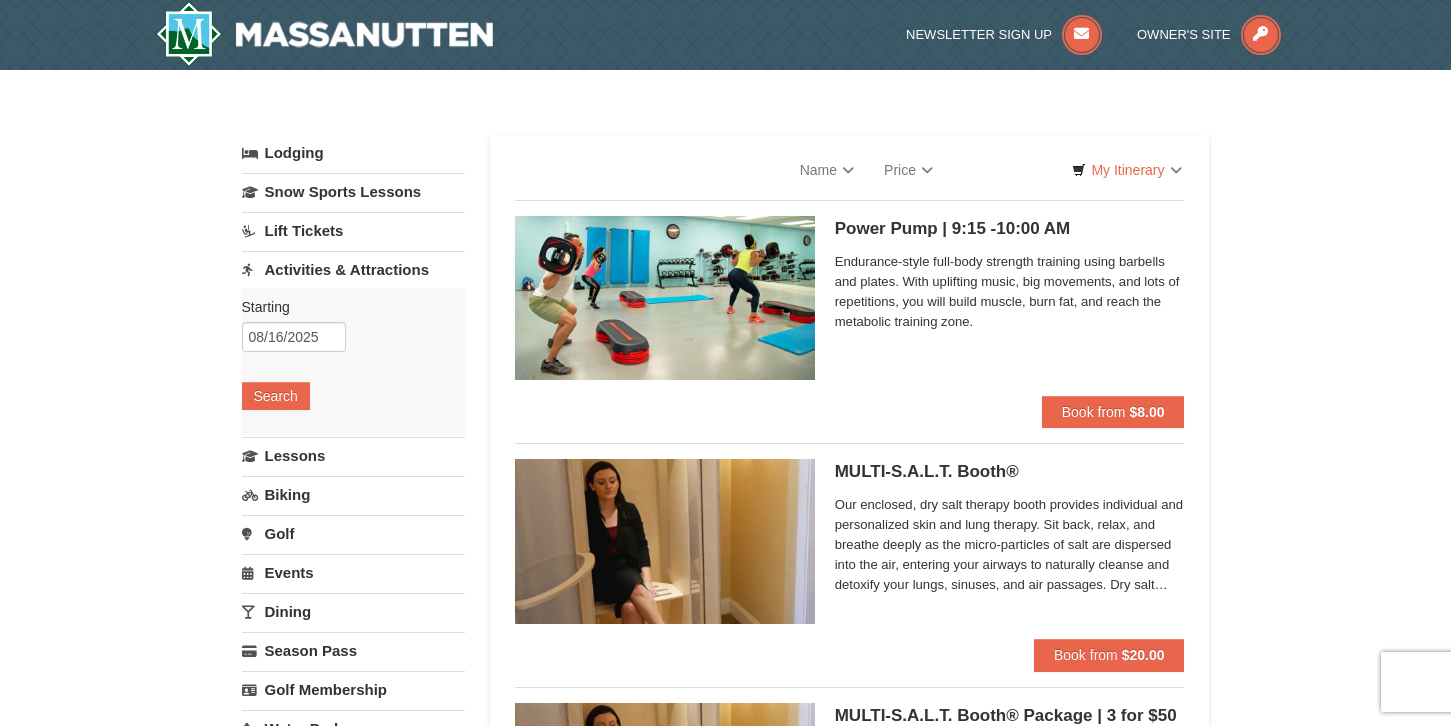 select on "8" 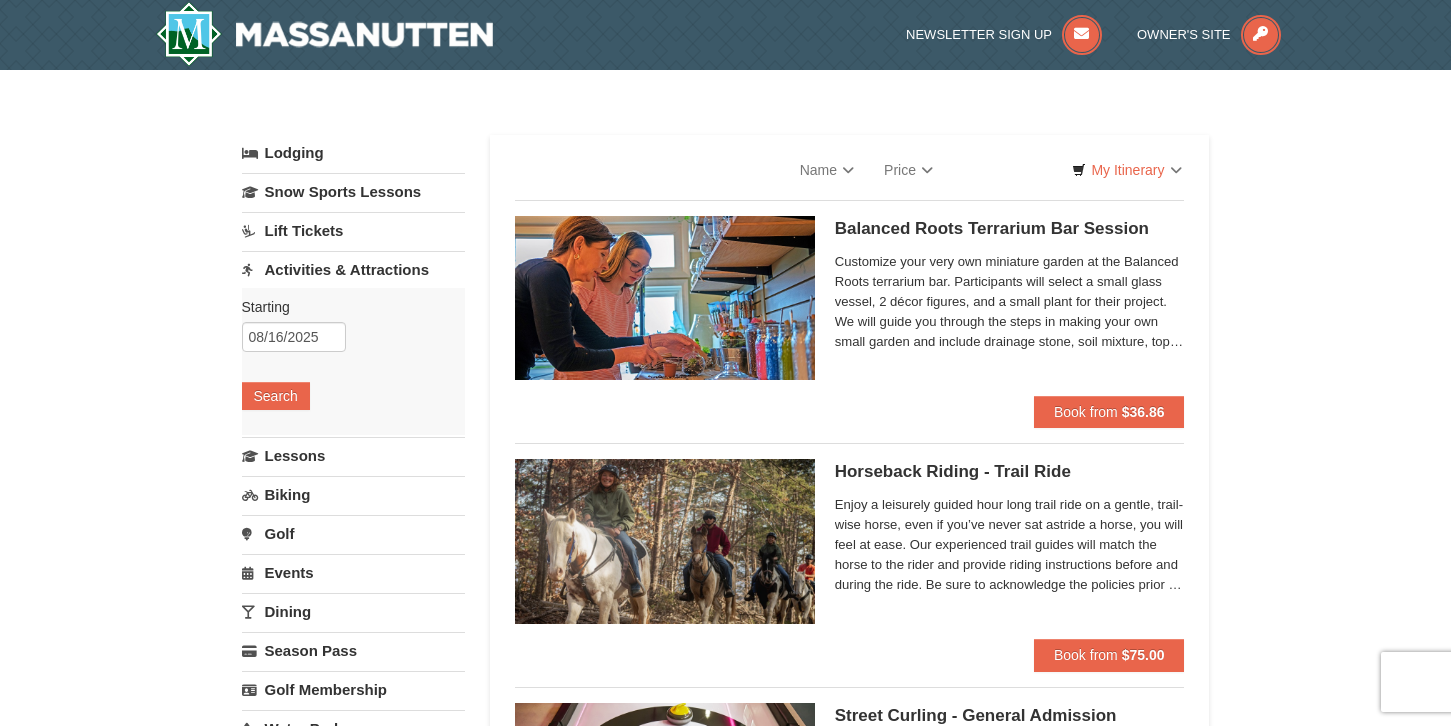 select on "8" 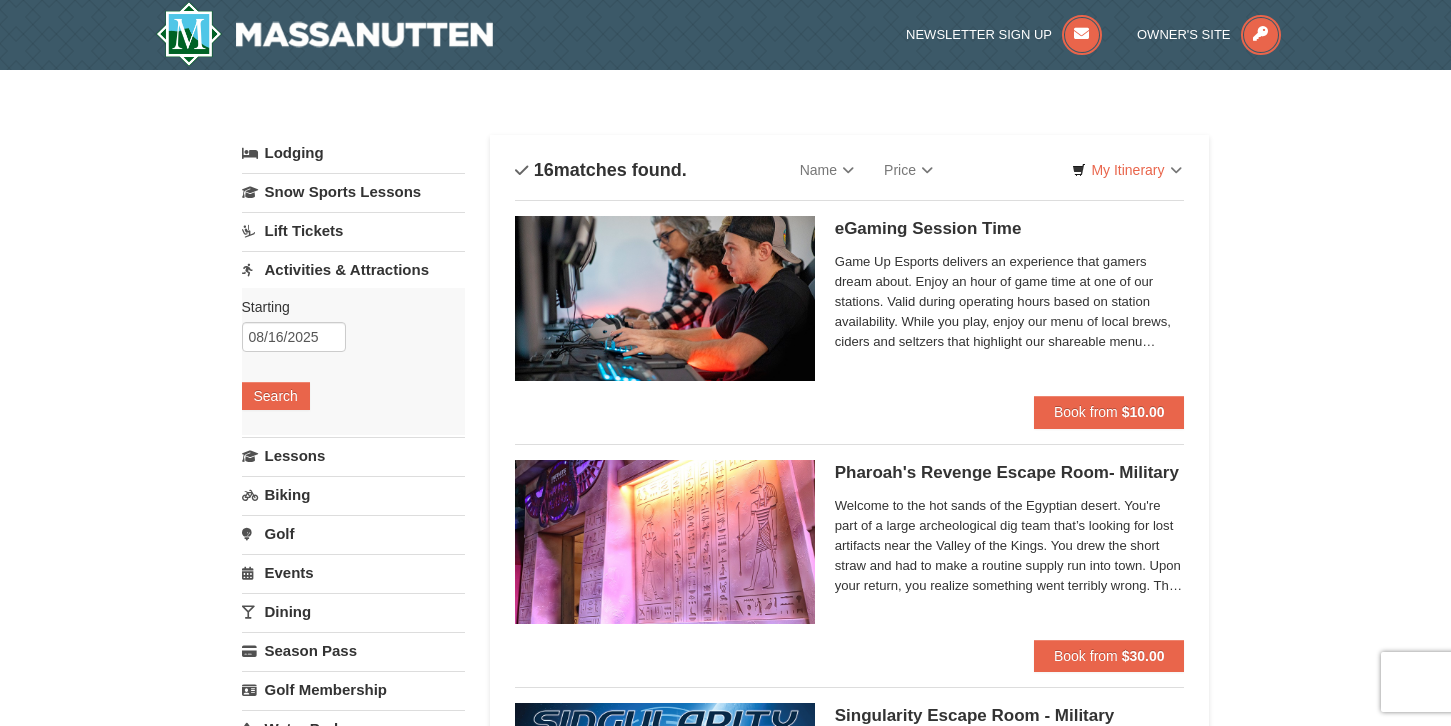 click on "Questions? [PHONE]" at bounding box center (725, 2110) 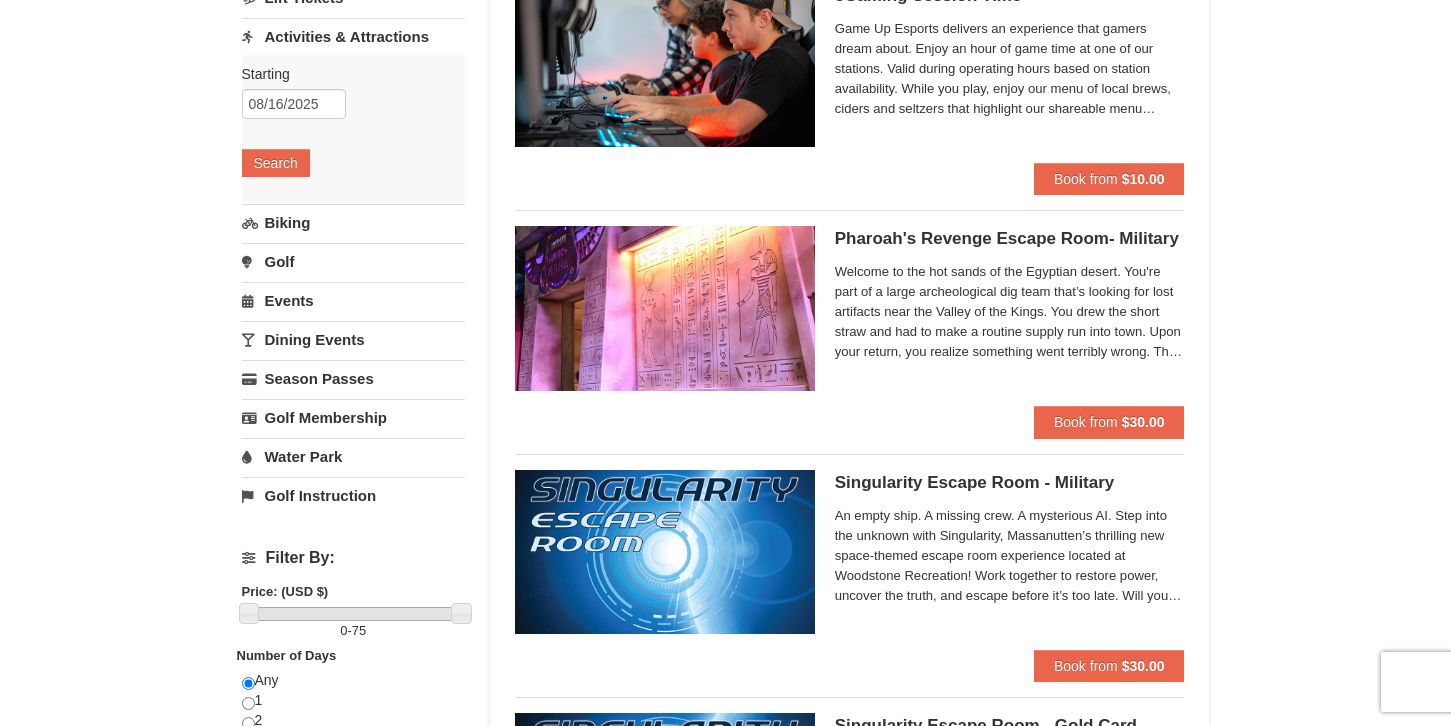 scroll, scrollTop: 240, scrollLeft: 0, axis: vertical 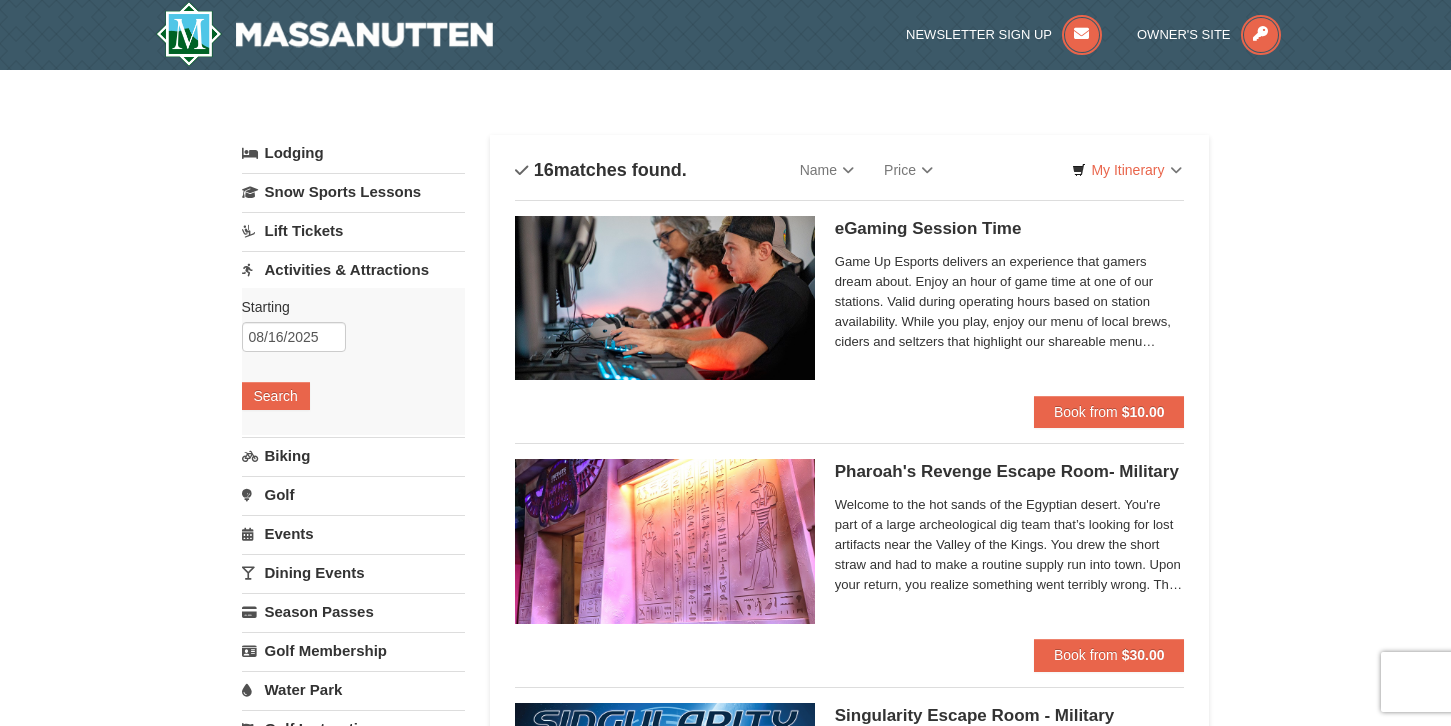 click on "×
Categories
List
Filter
My Itinerary
Questions?  1-540-289-9441
Lodging
Arrival Please format dates MM/DD/YYYY Please format dates MM/DD/YYYY
08/16/2025
Departure Please format dates MM/DD/YYYY Please format dates MM/DD/YYYY
08/18/2025
2 0" at bounding box center (725, 2110) 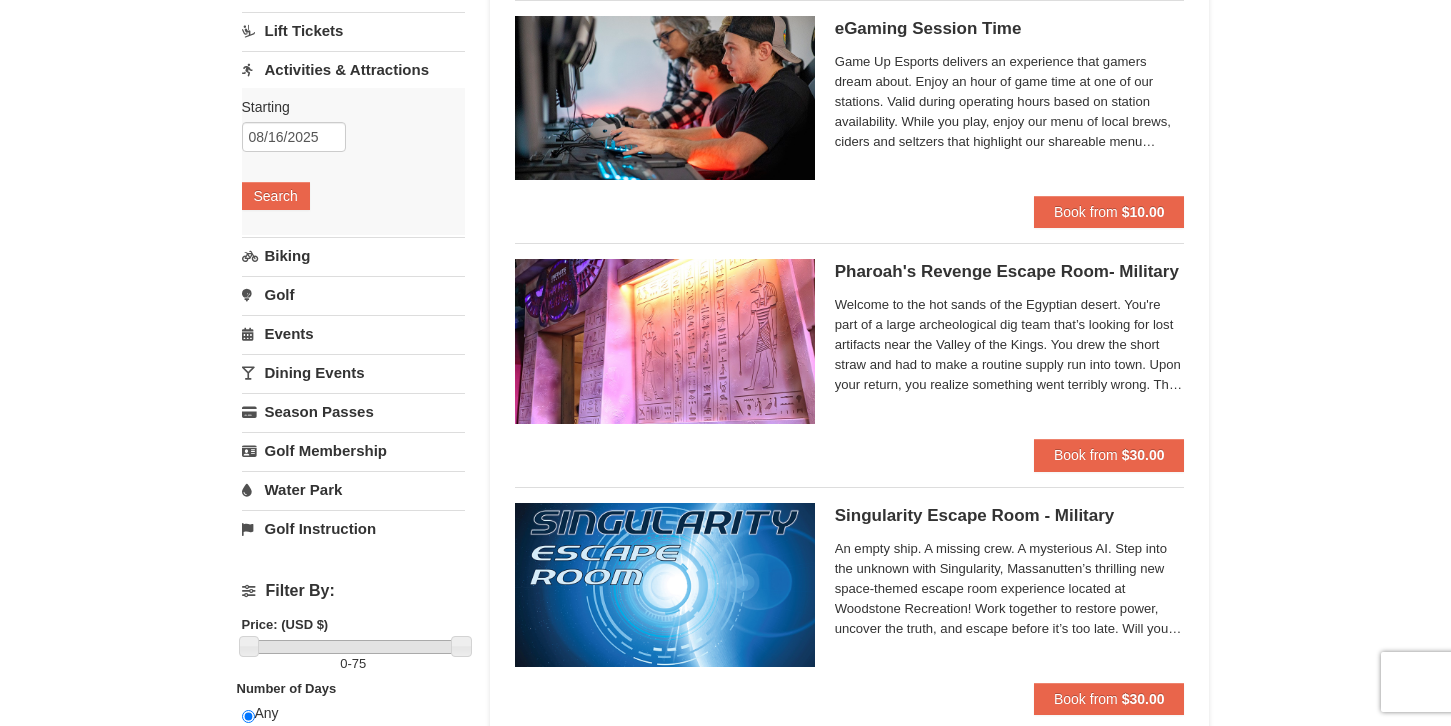 scroll, scrollTop: 240, scrollLeft: 0, axis: vertical 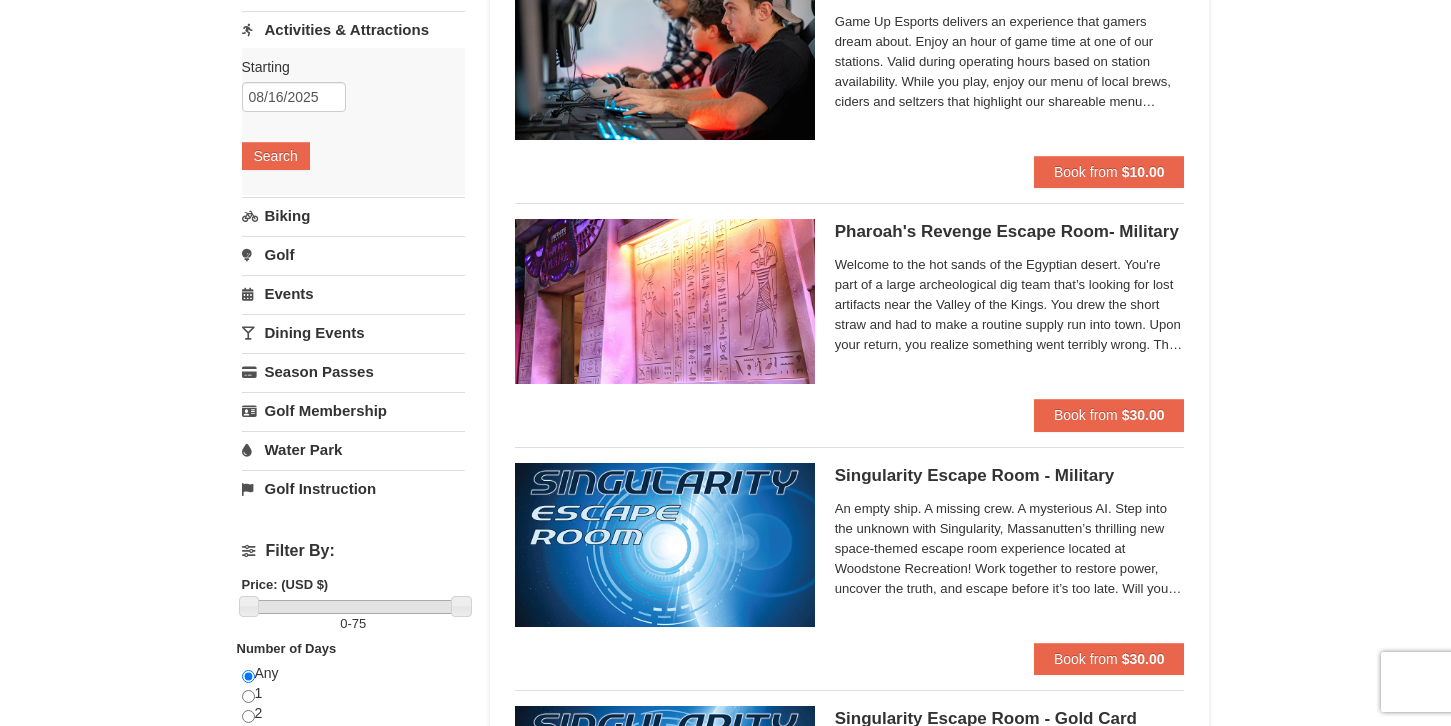 click on "Water Park" at bounding box center [353, 449] 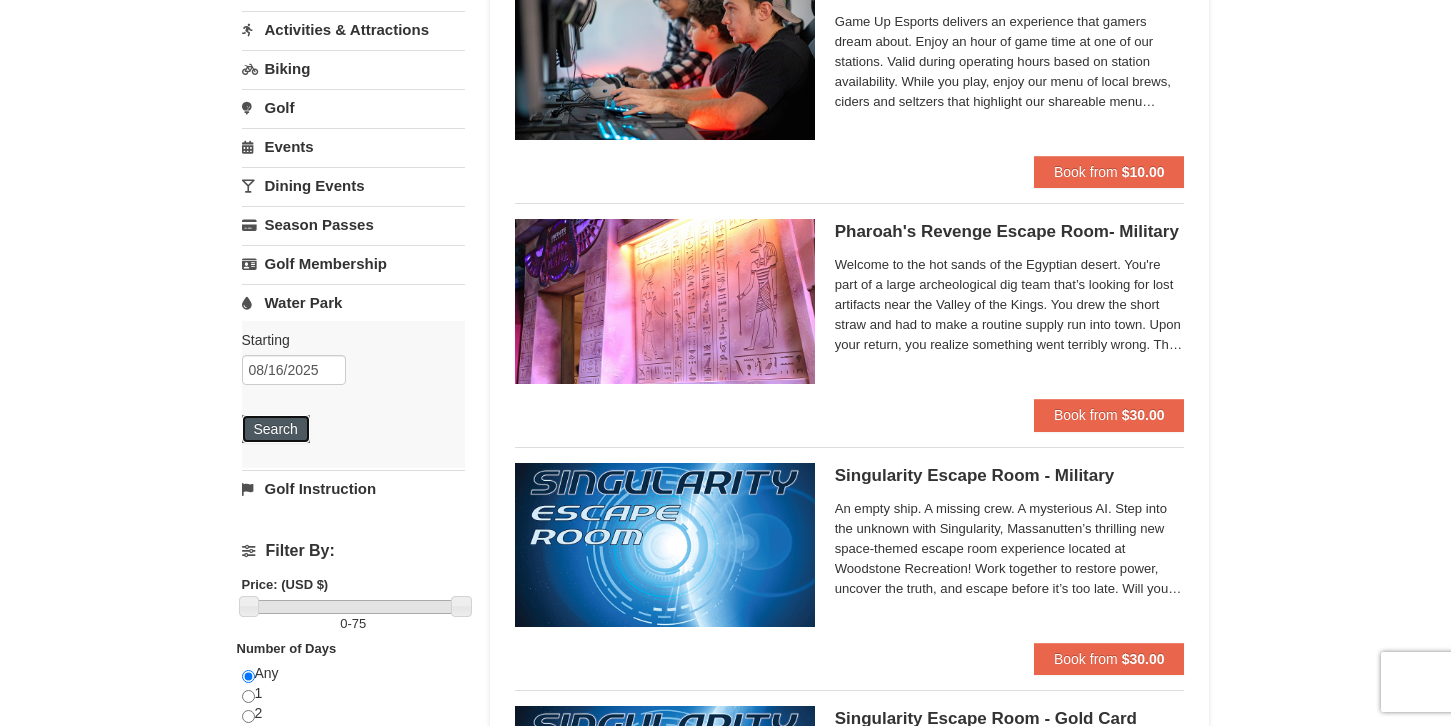 click on "Search" at bounding box center (276, 429) 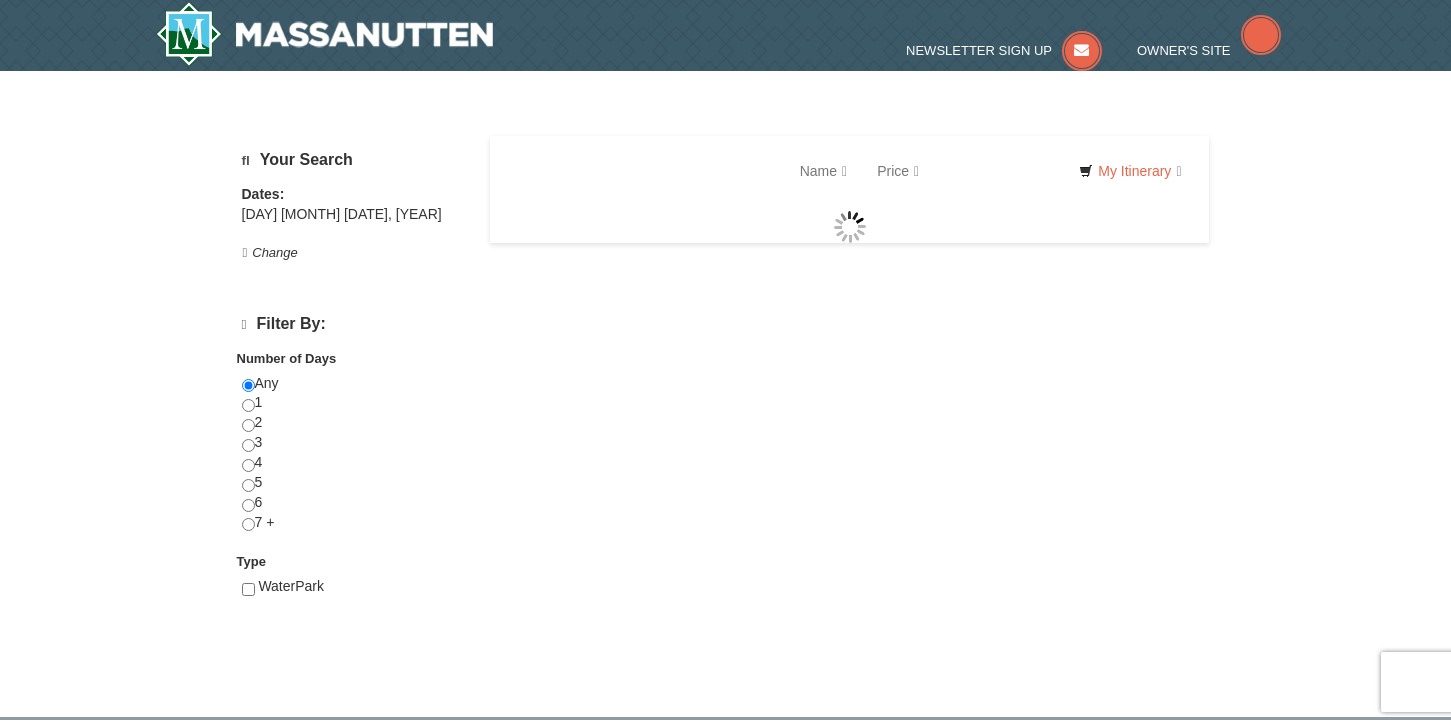 scroll, scrollTop: 0, scrollLeft: 0, axis: both 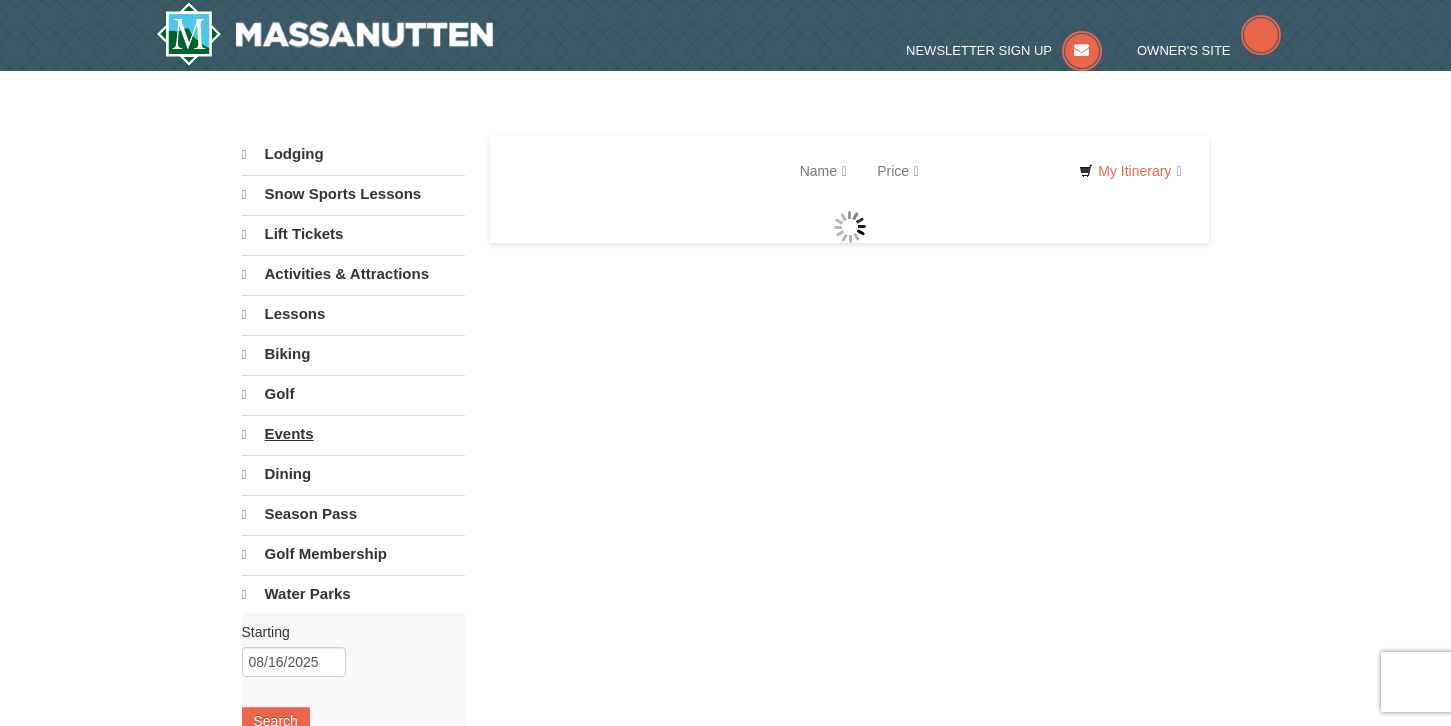 select on "8" 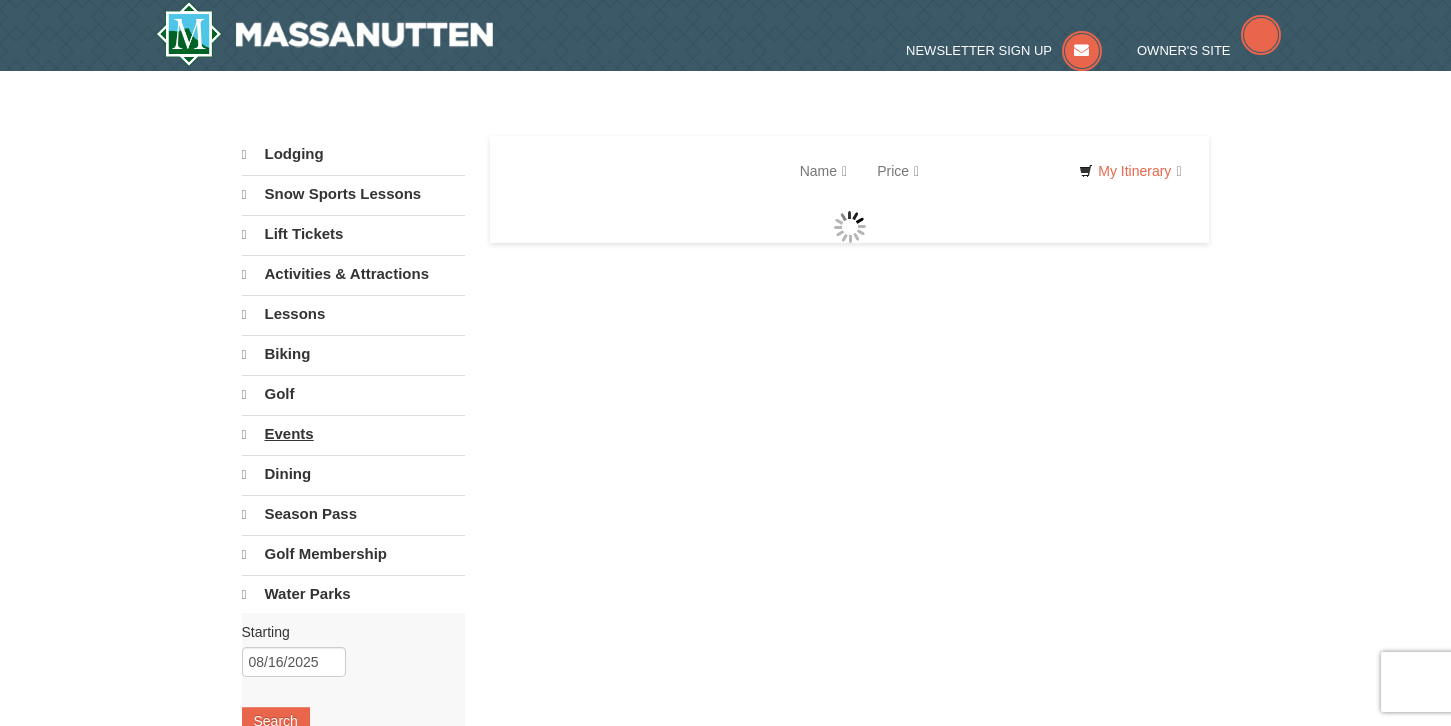 select on "8" 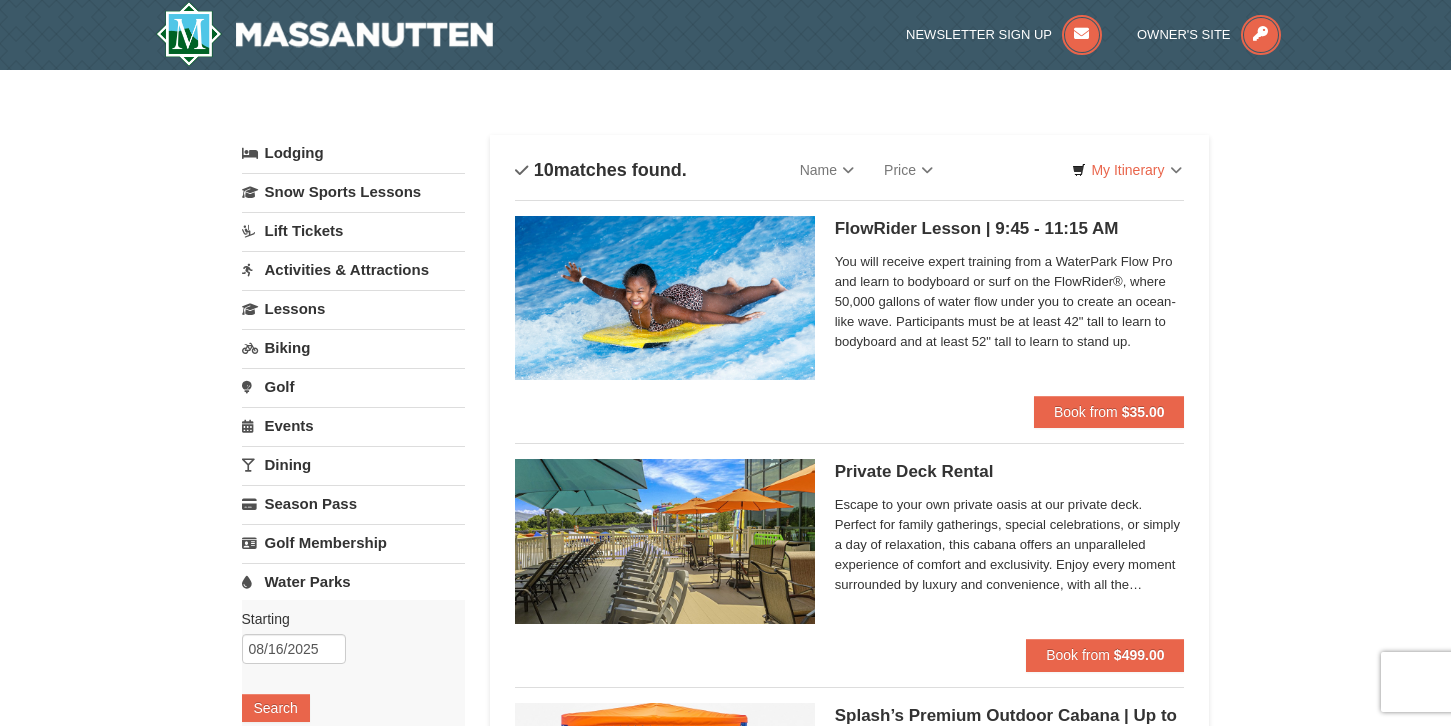 click on "Questions? [PHONE]" at bounding box center (725, 1379) 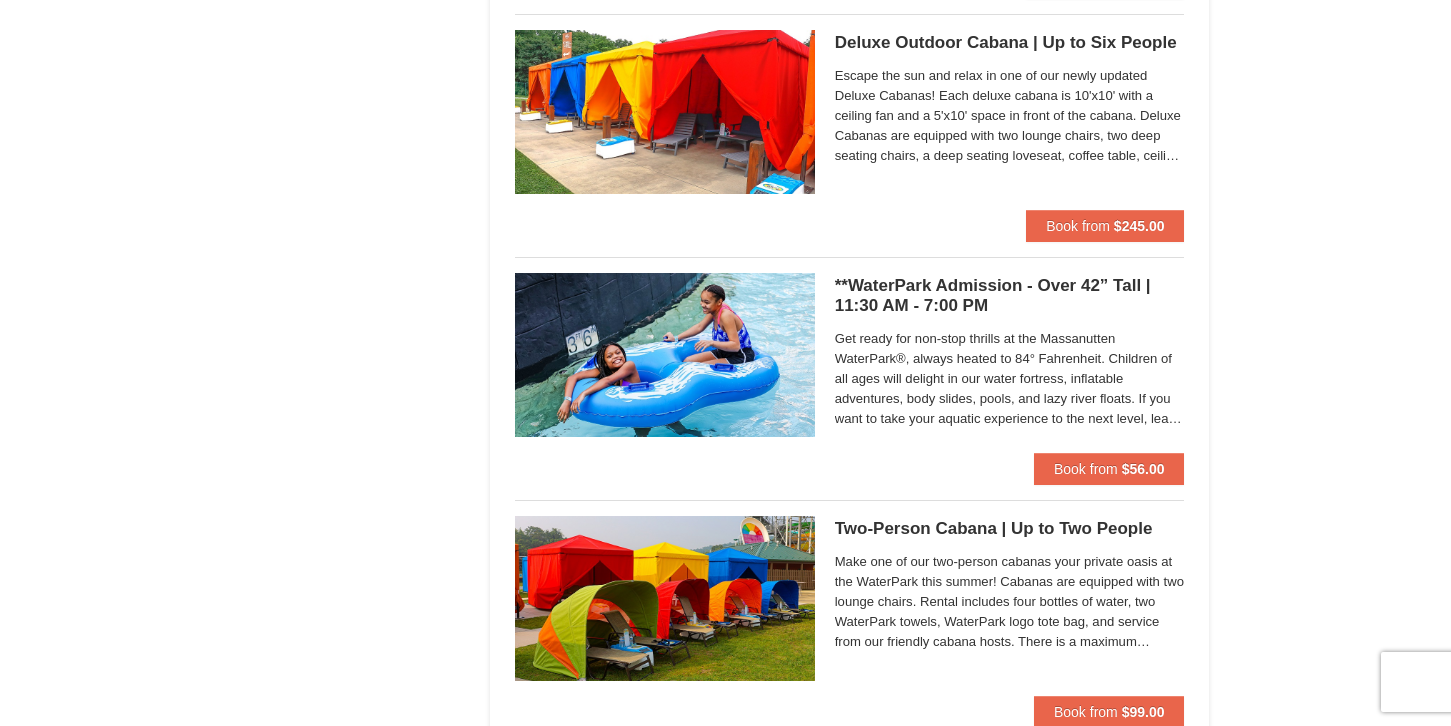scroll, scrollTop: 1120, scrollLeft: 0, axis: vertical 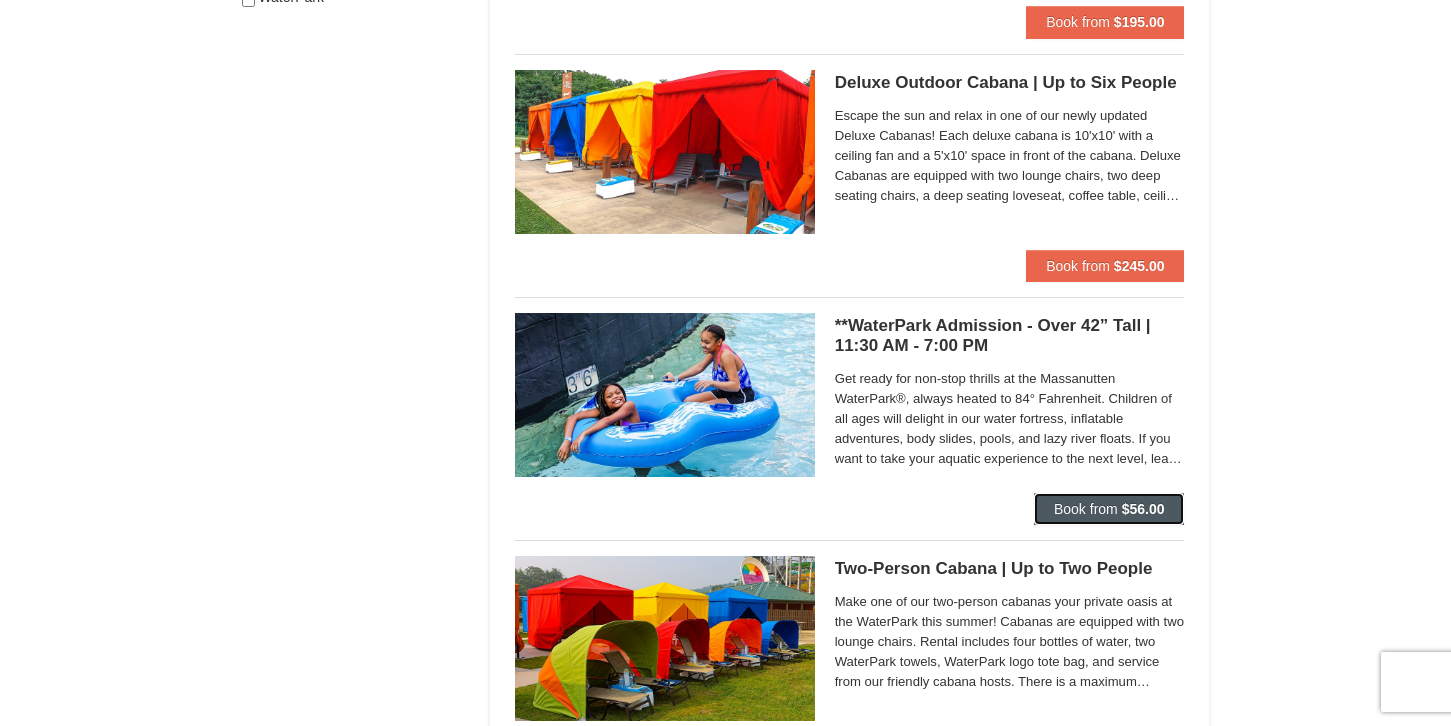 click on "Book from" at bounding box center [1086, 509] 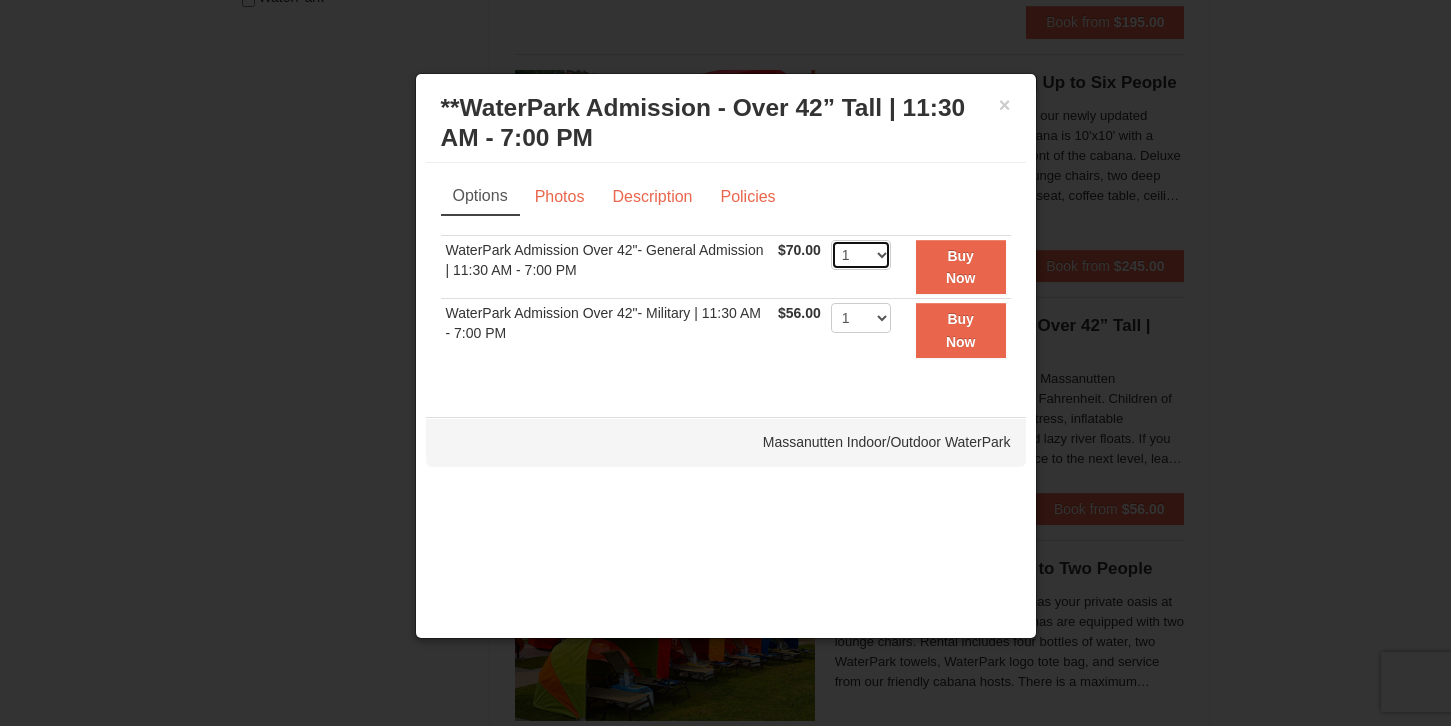 click on "1
2
3
4
5
6
7
8
9
10
11
12
13
14
15
16
17
18
19
20
21 22" at bounding box center [861, 255] 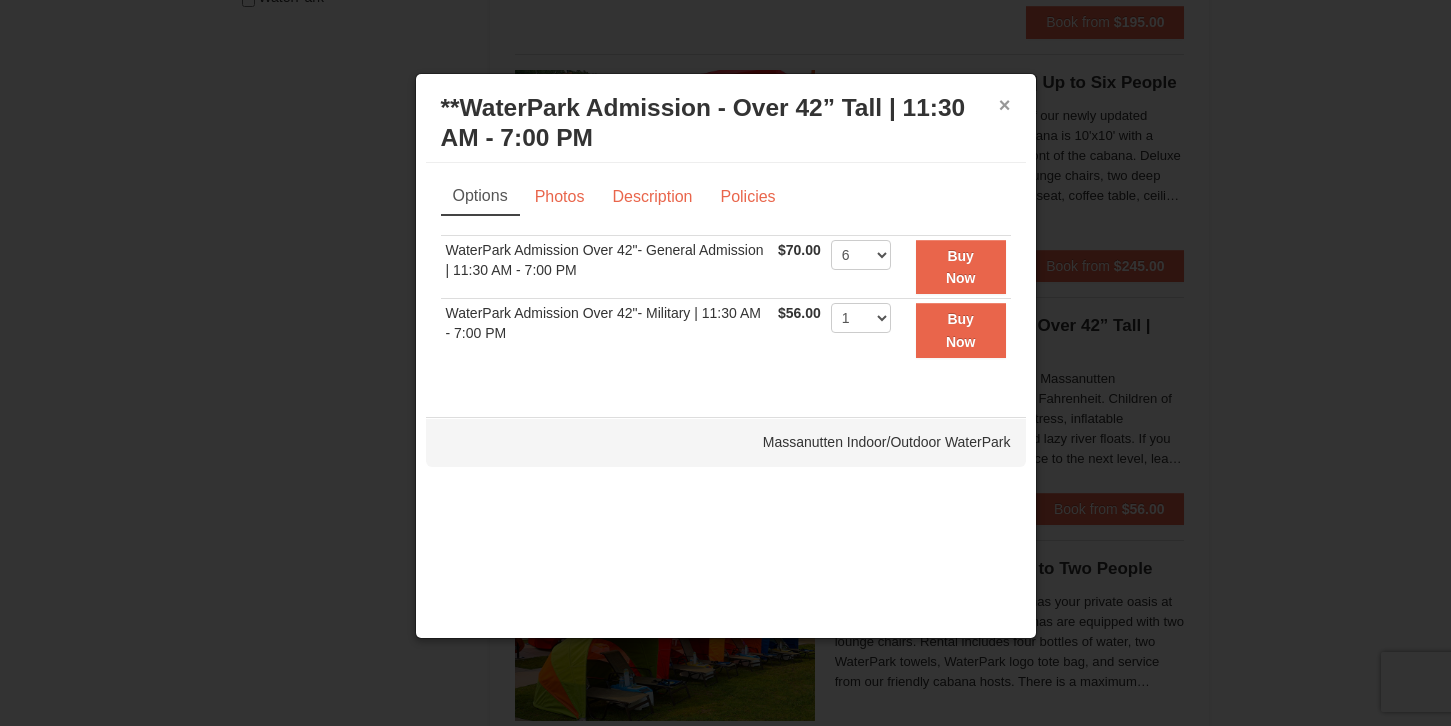 click on "×" at bounding box center [1005, 105] 